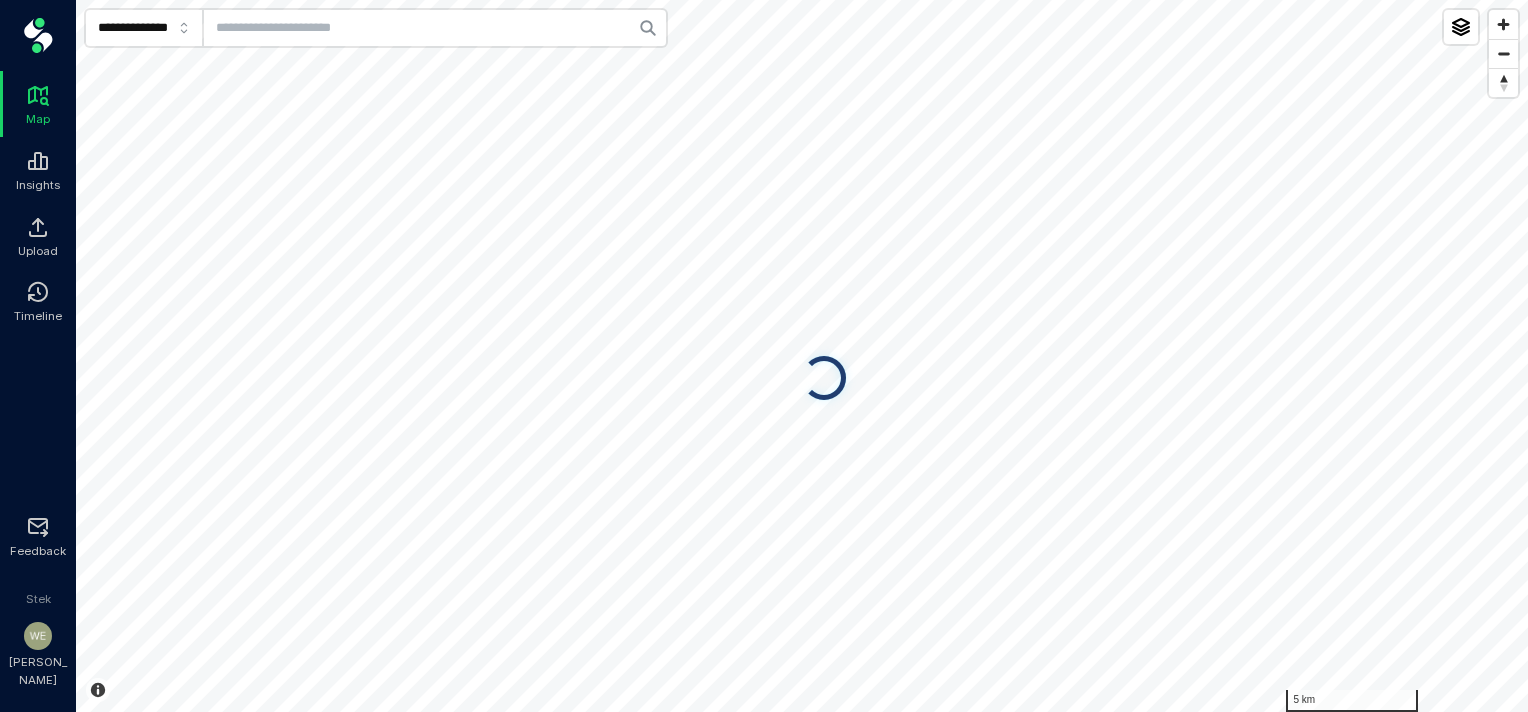 scroll, scrollTop: 0, scrollLeft: 0, axis: both 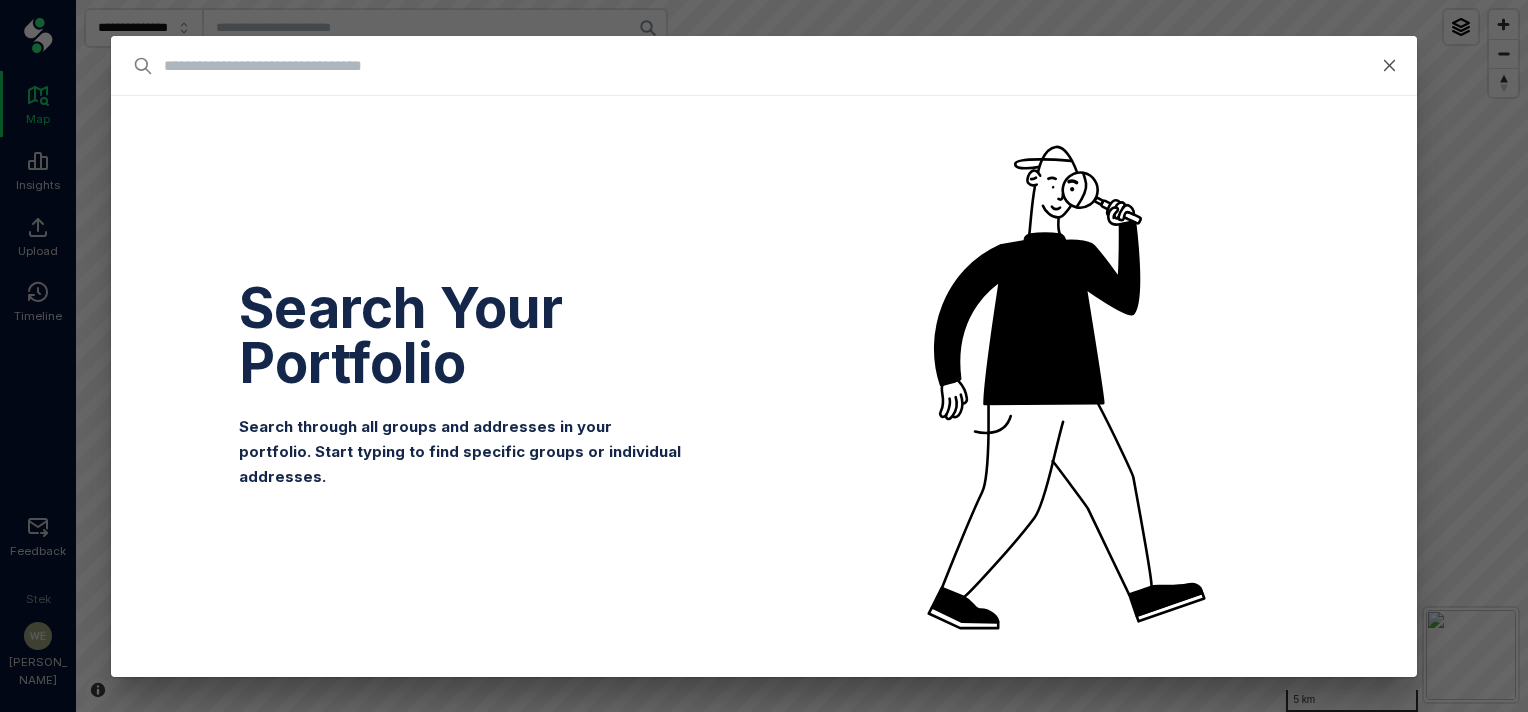 type on "*" 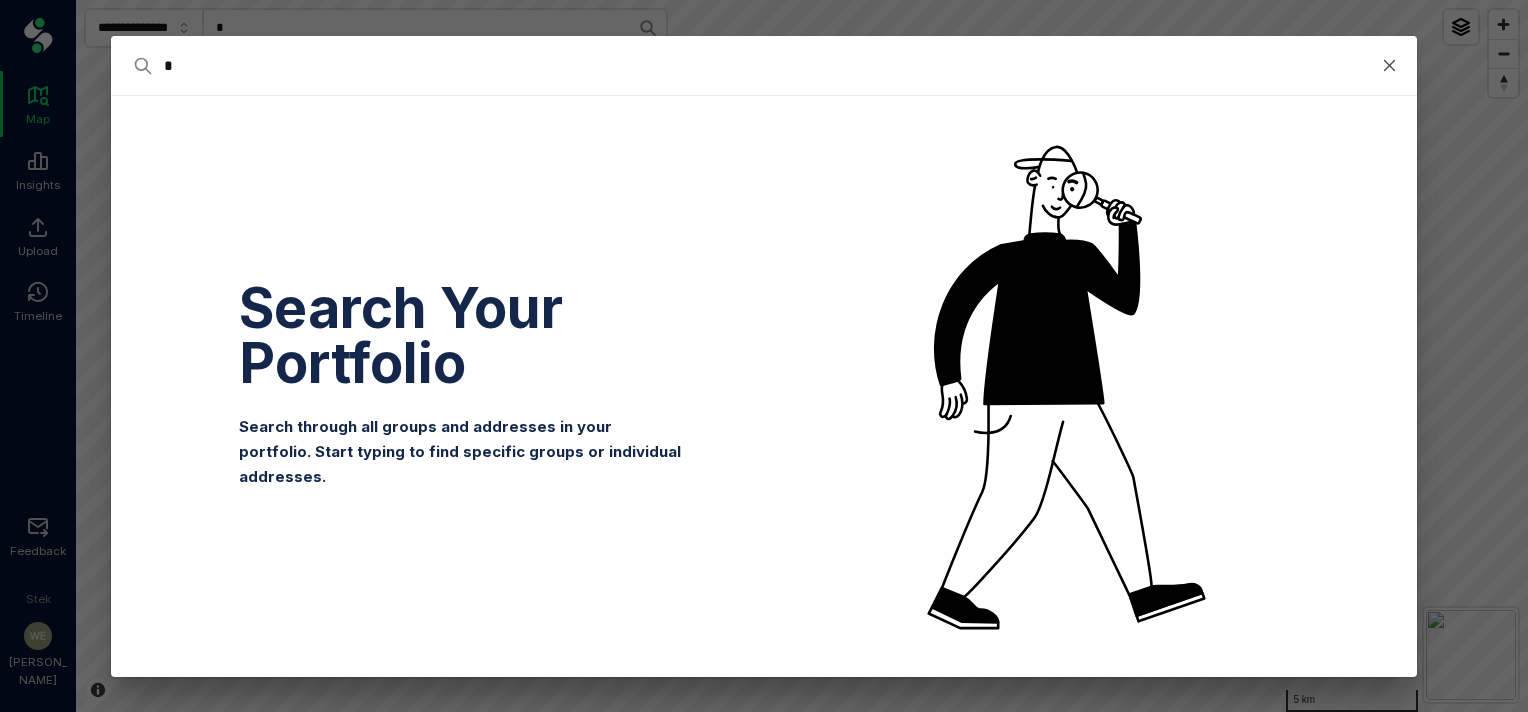 type on "**" 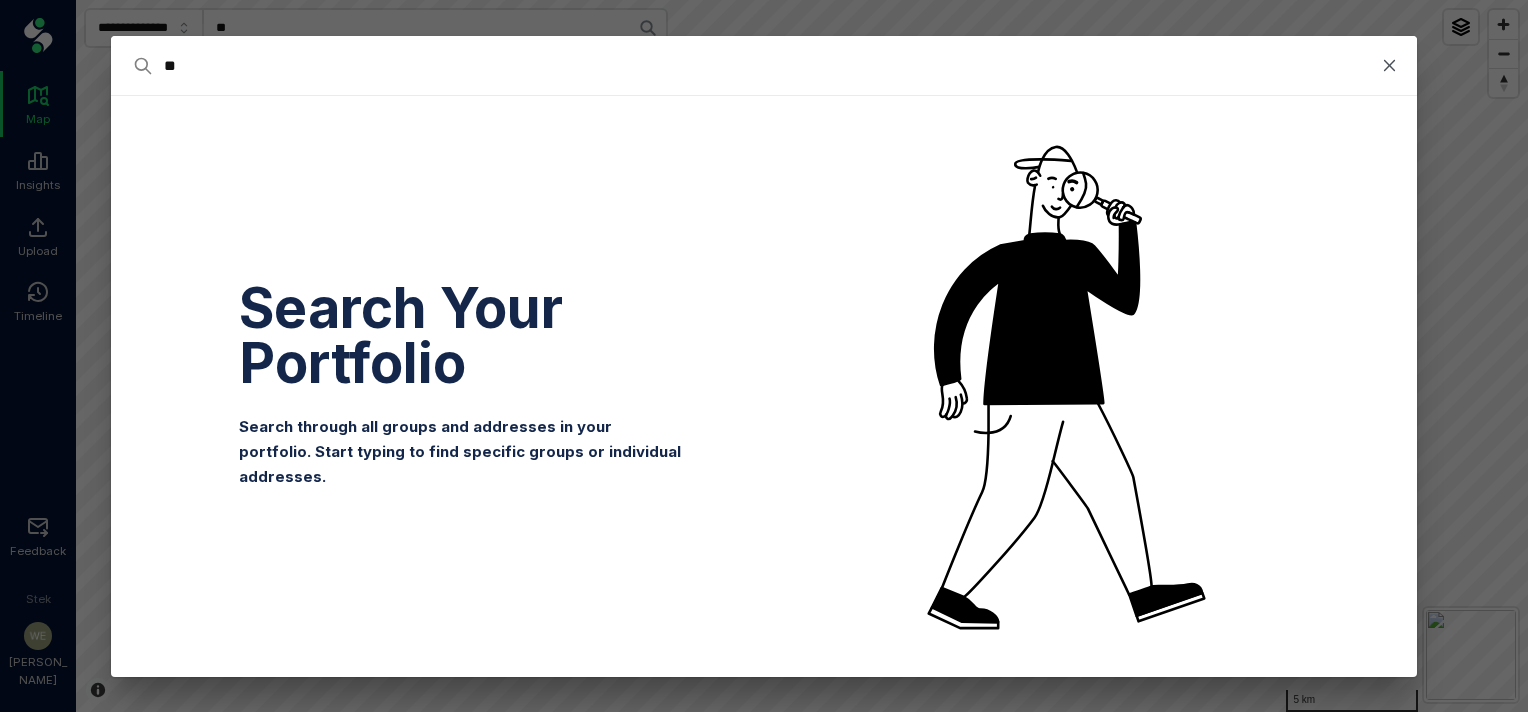 type on "***" 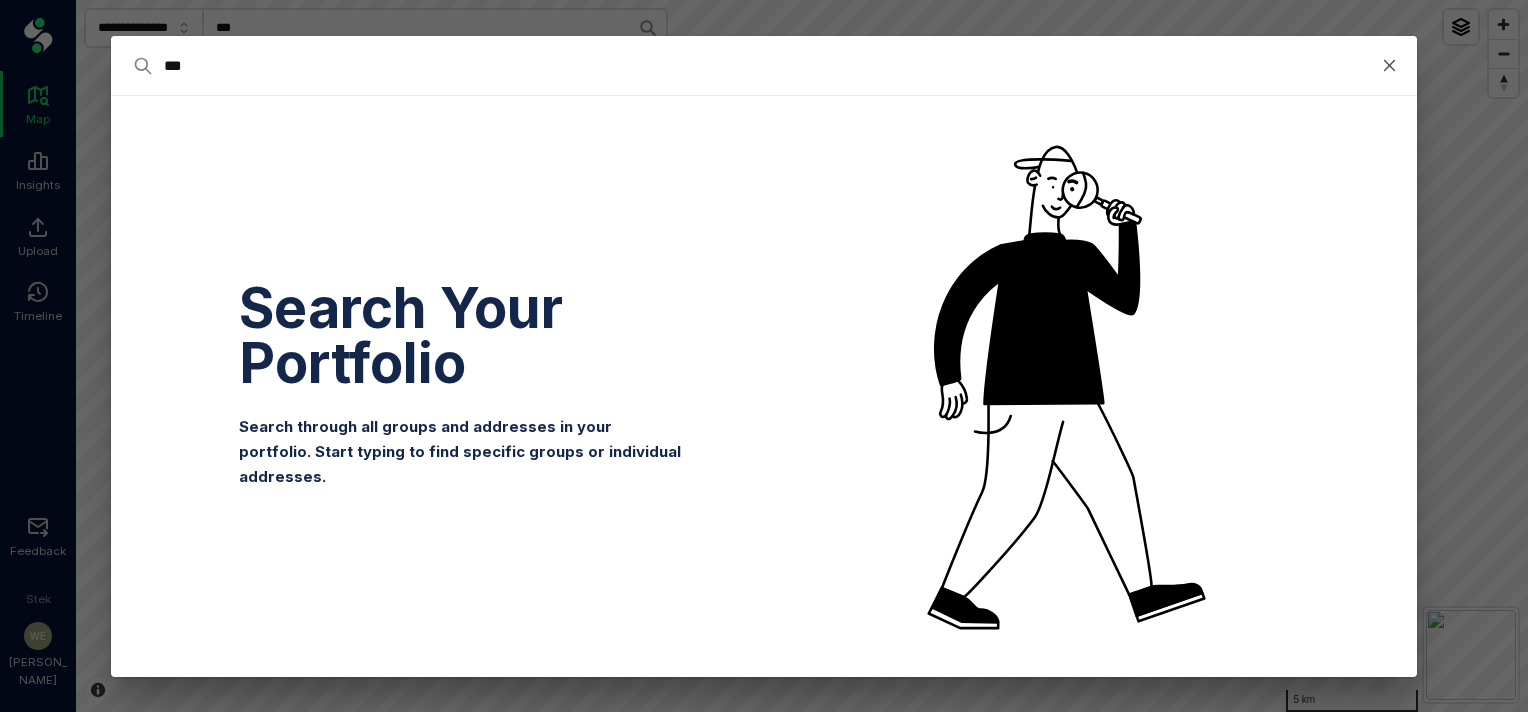 type on "****" 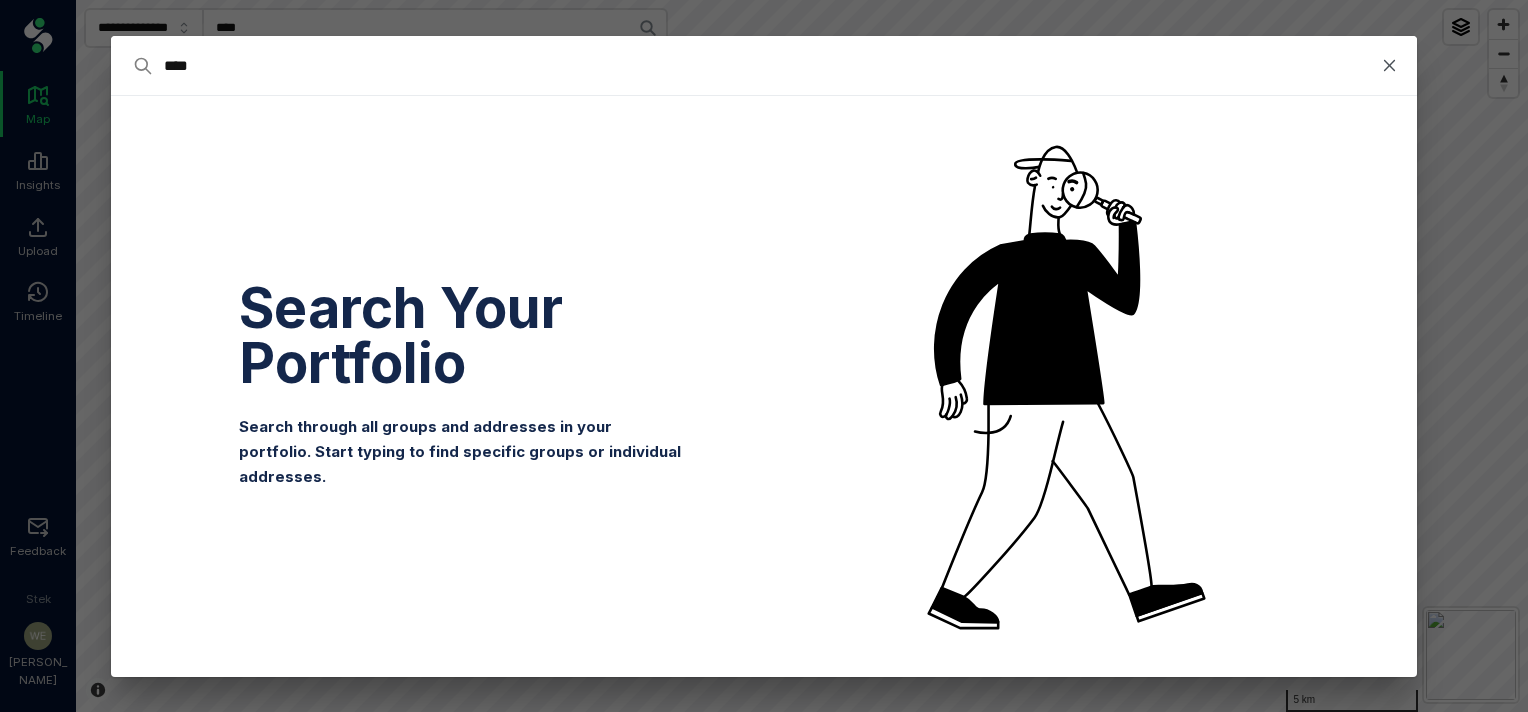type on "****" 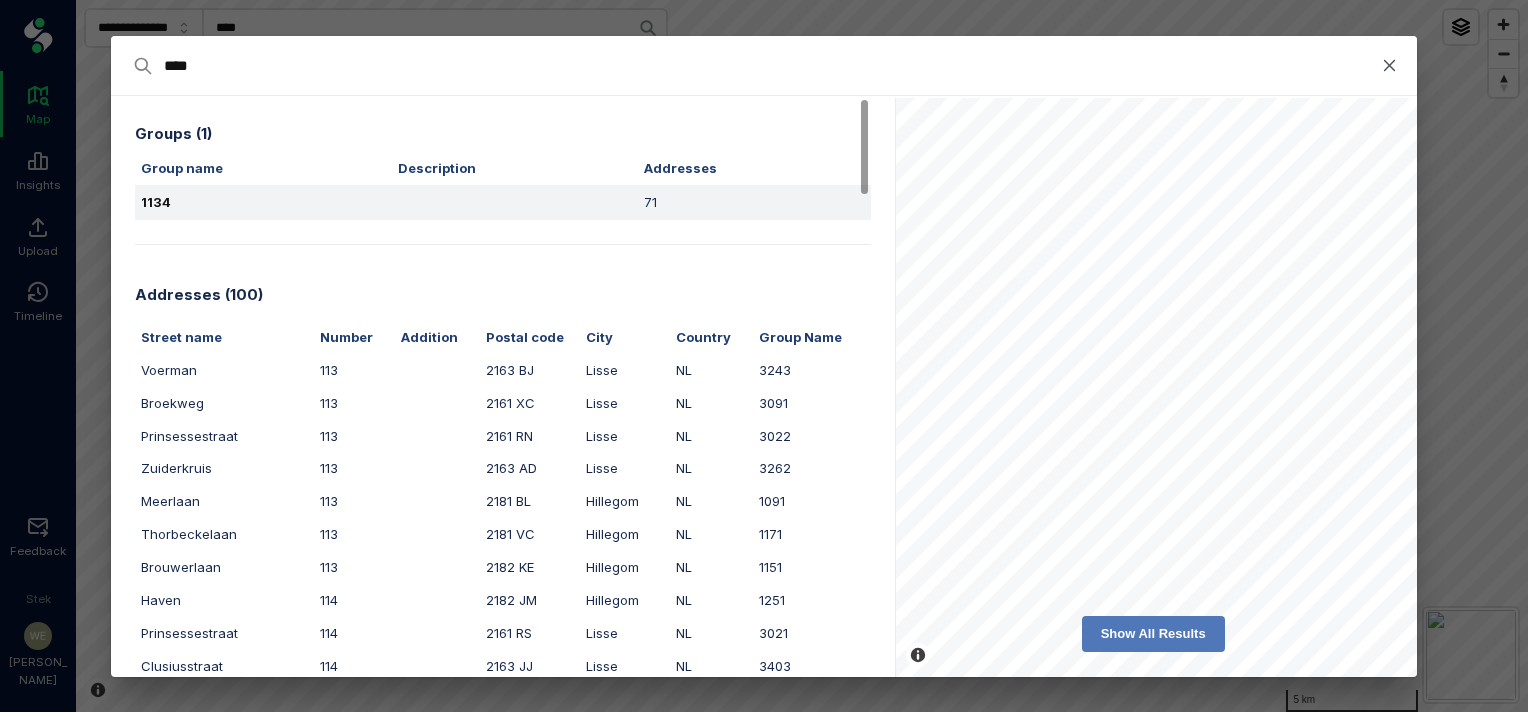 click on "1134" at bounding box center (263, 202) 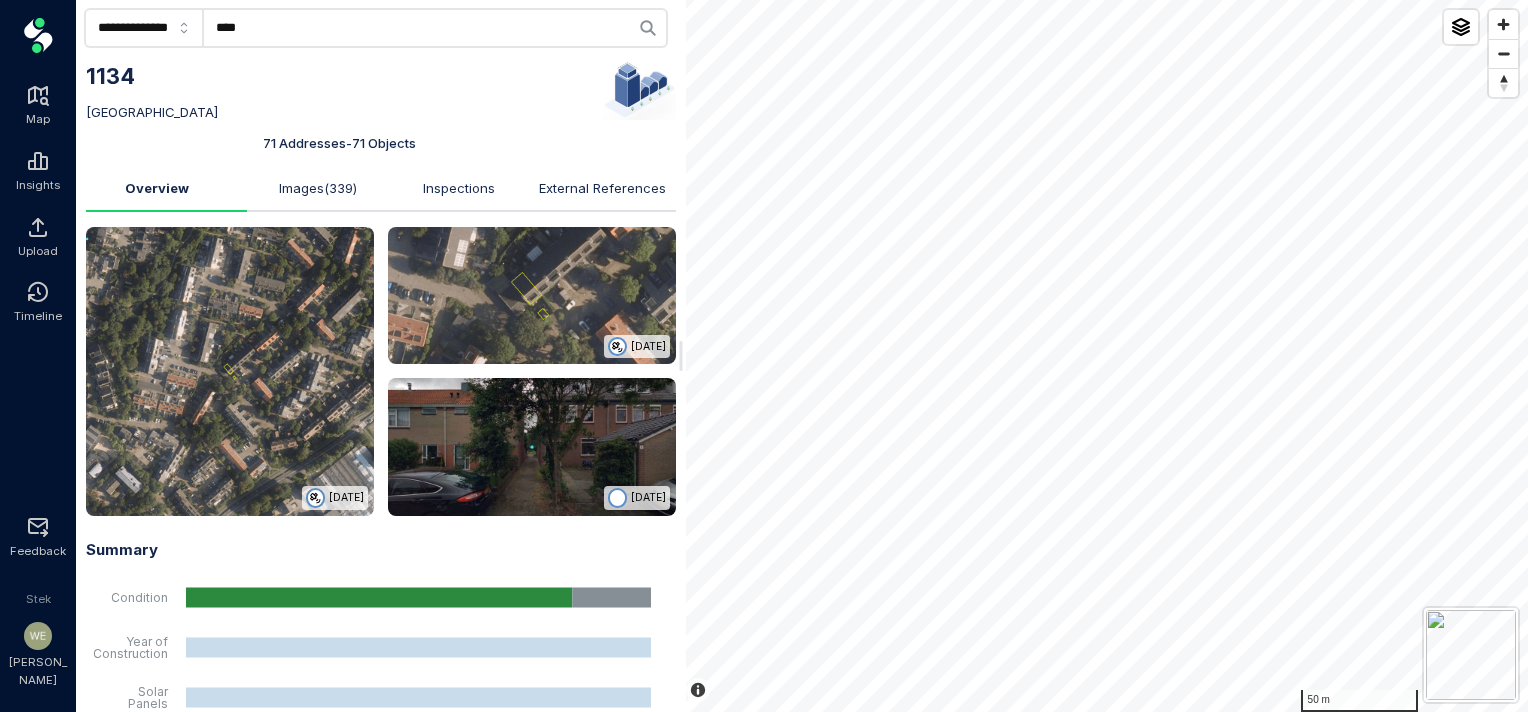 drag, startPoint x: 831, startPoint y: 576, endPoint x: 485, endPoint y: 549, distance: 347.05188 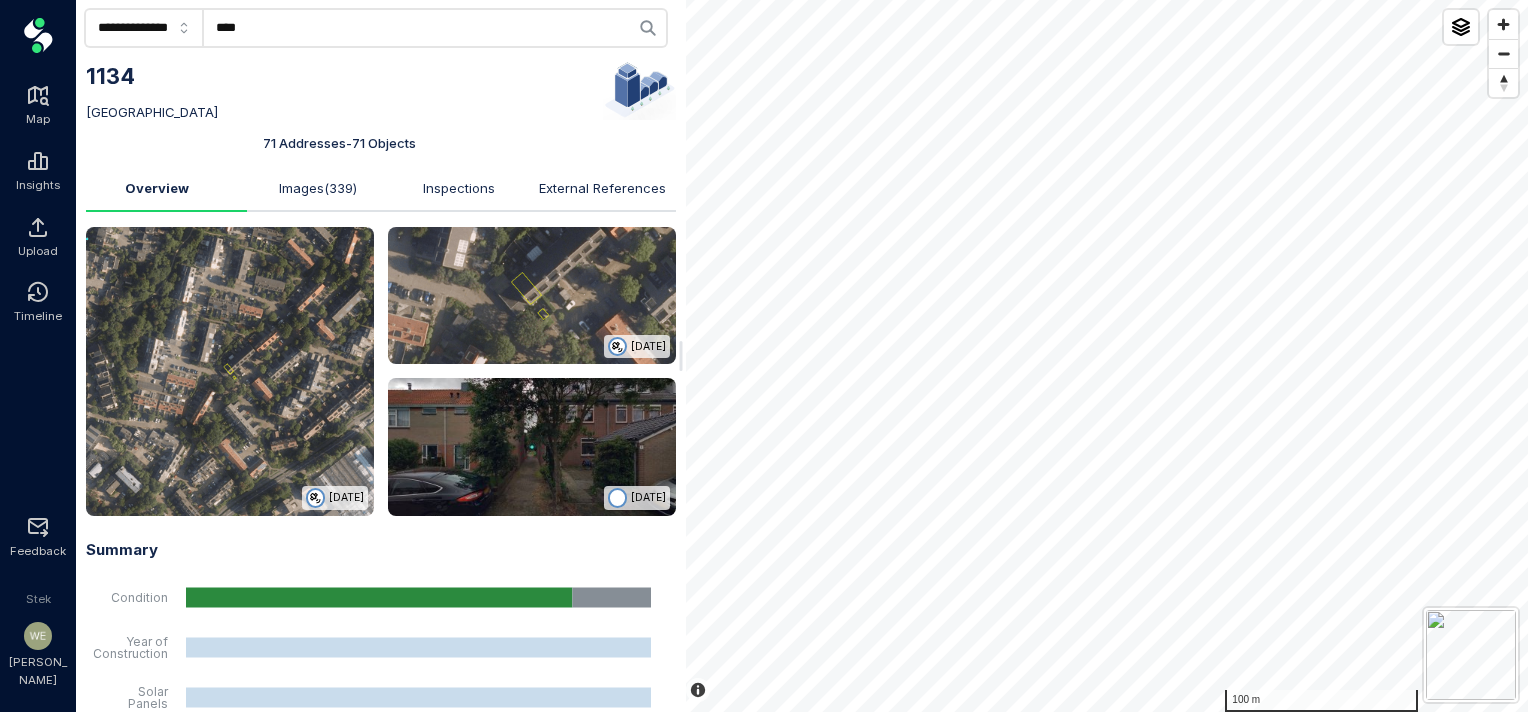 click on "****" 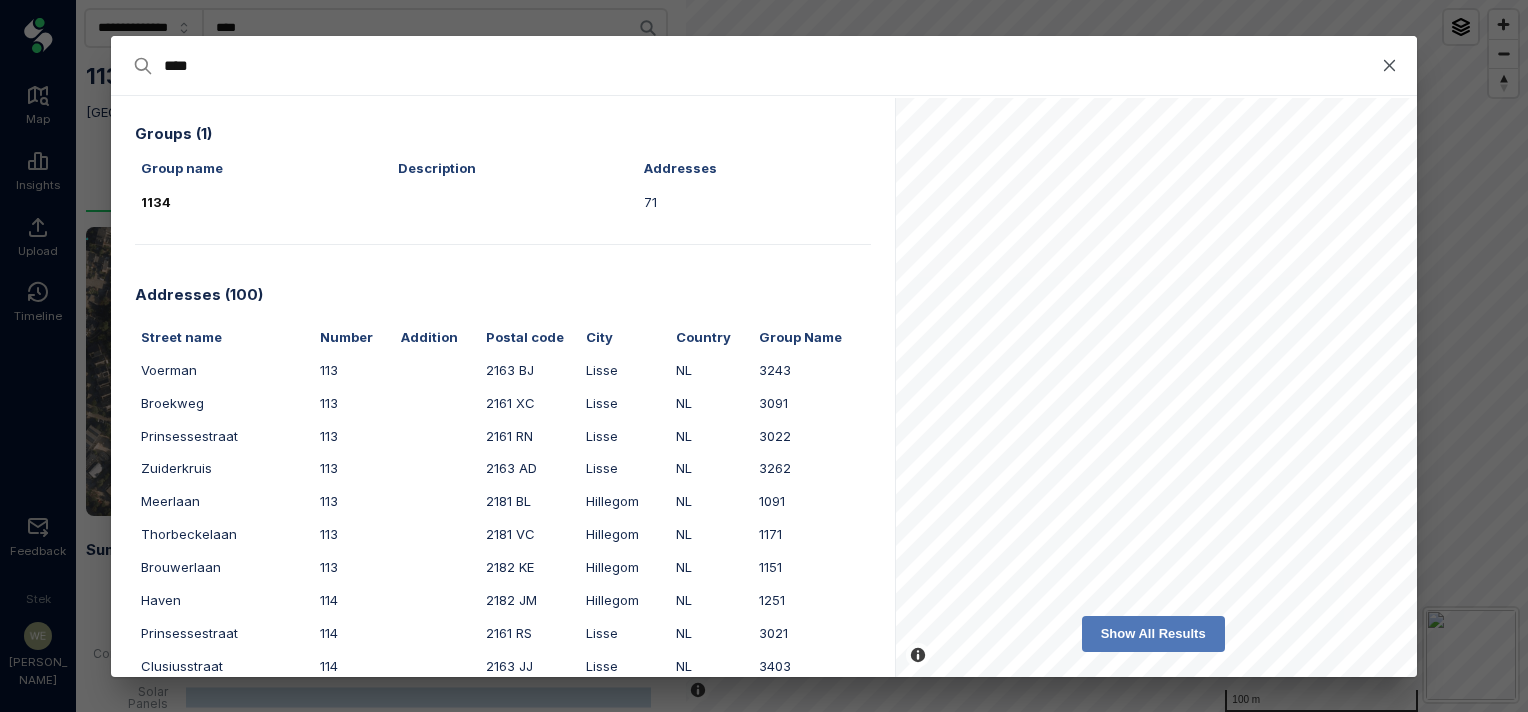 type on "***" 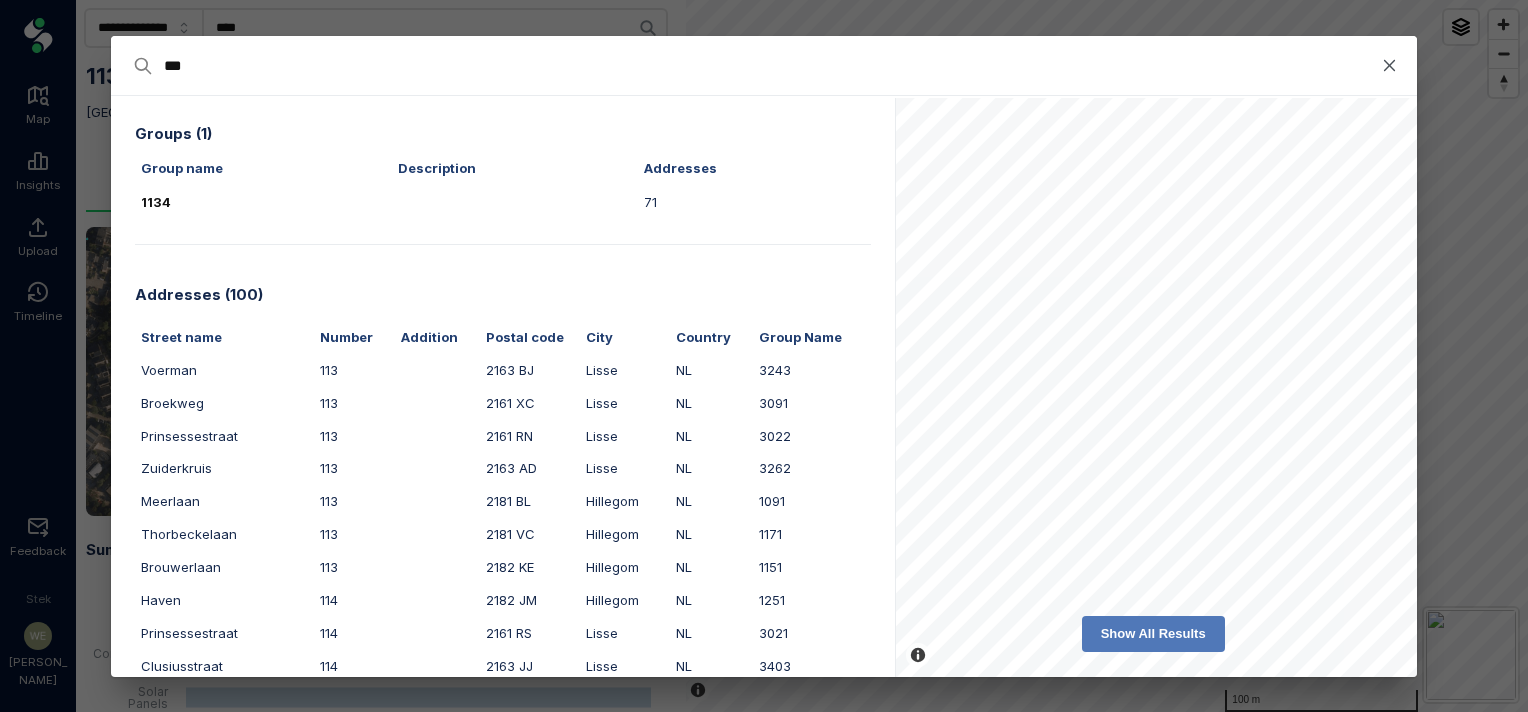 type on "***" 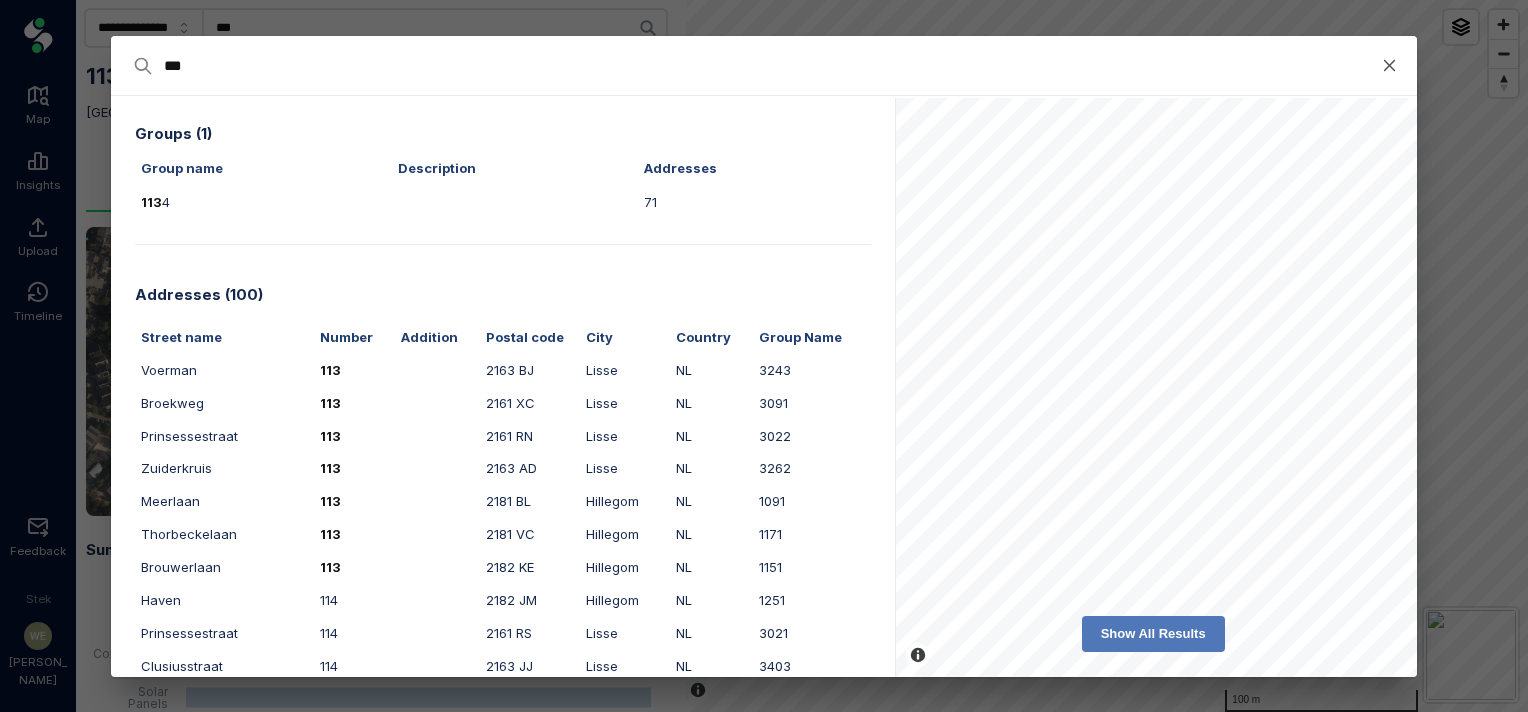 type on "****" 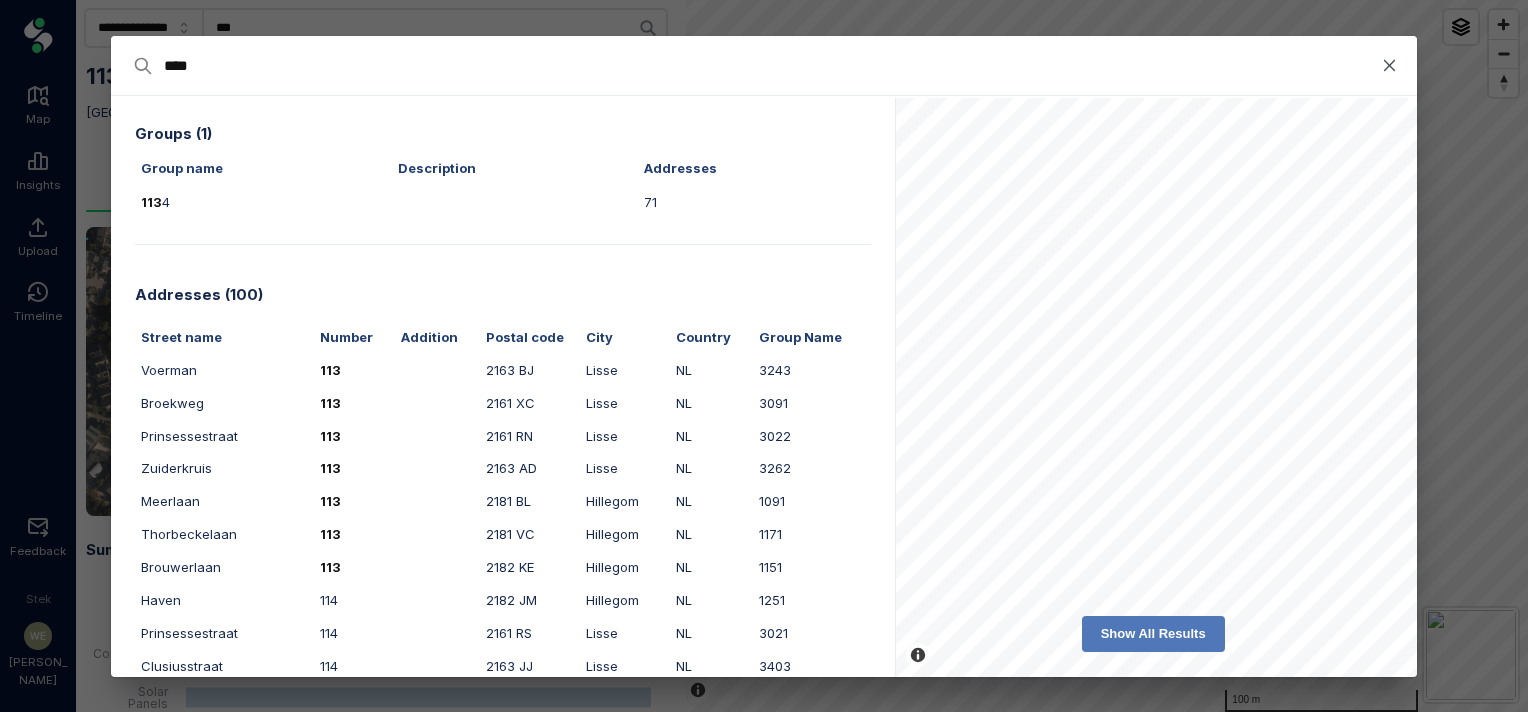 type on "****" 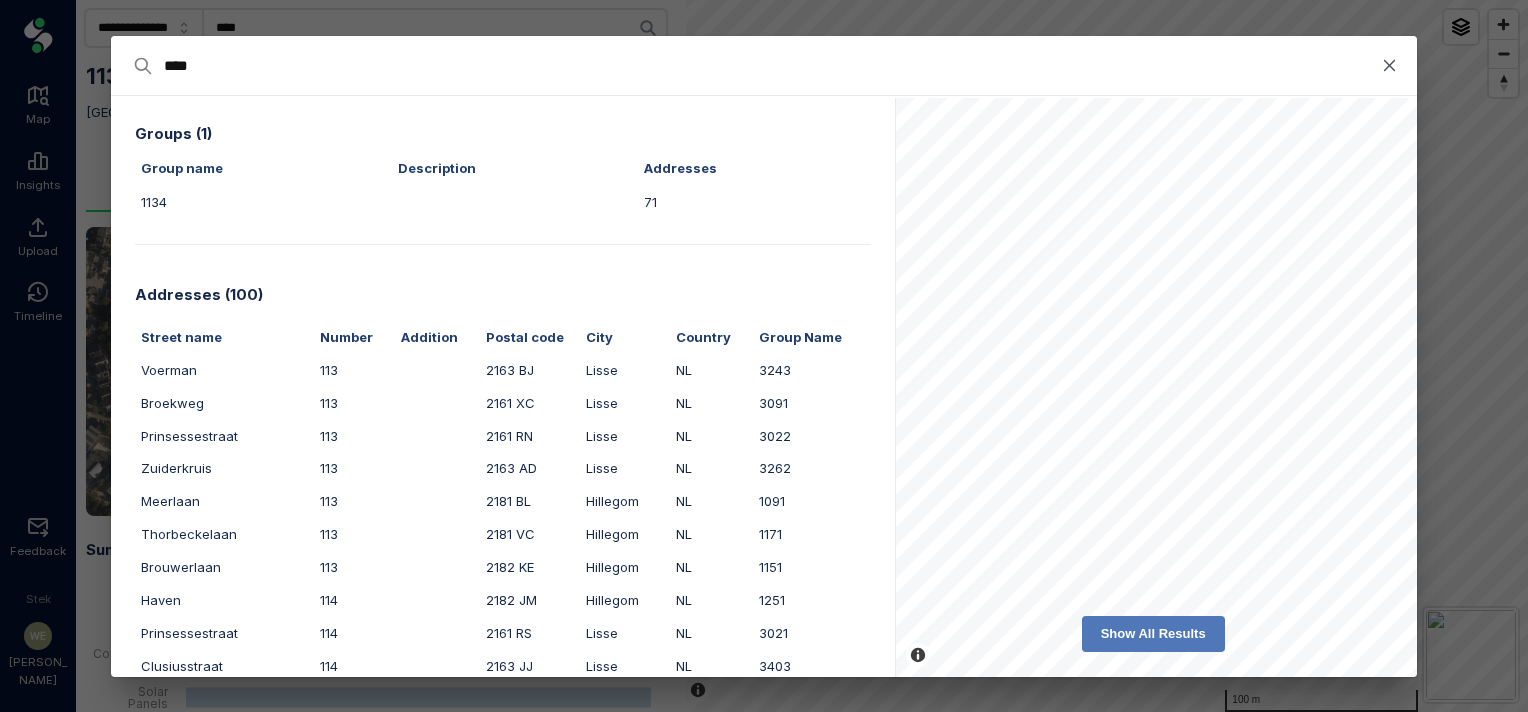type on "****" 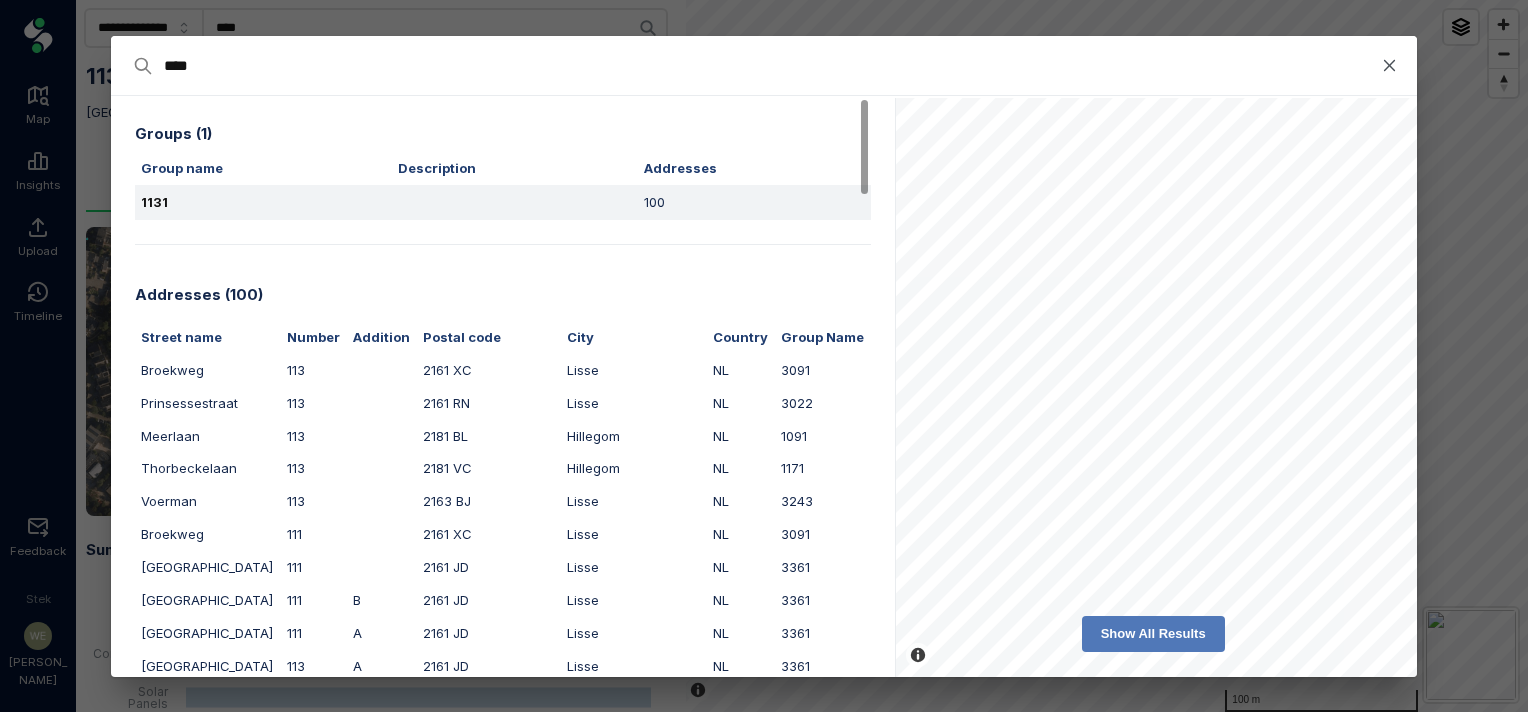click on "1131" at bounding box center (263, 202) 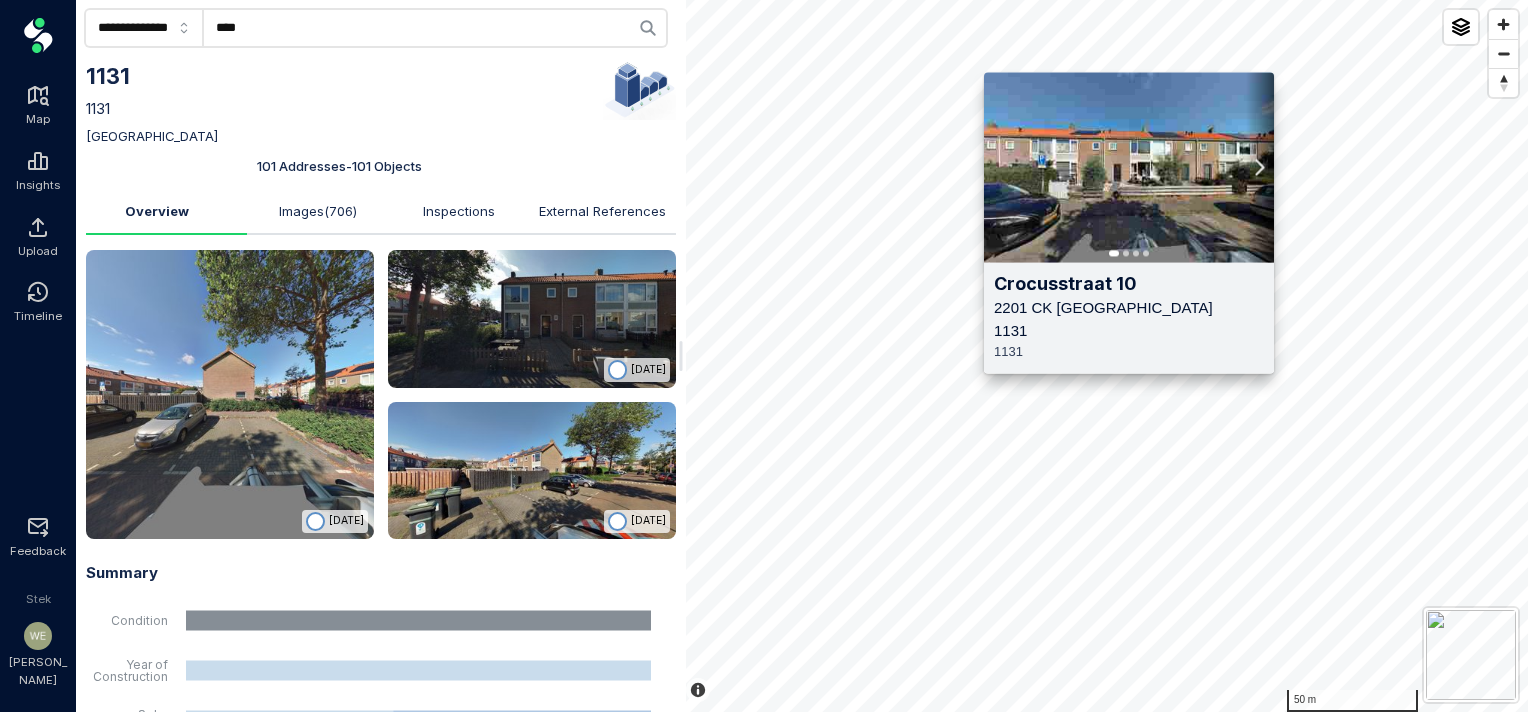 click on "[STREET_ADDRESS] 1131 1131" at bounding box center [1129, 317] 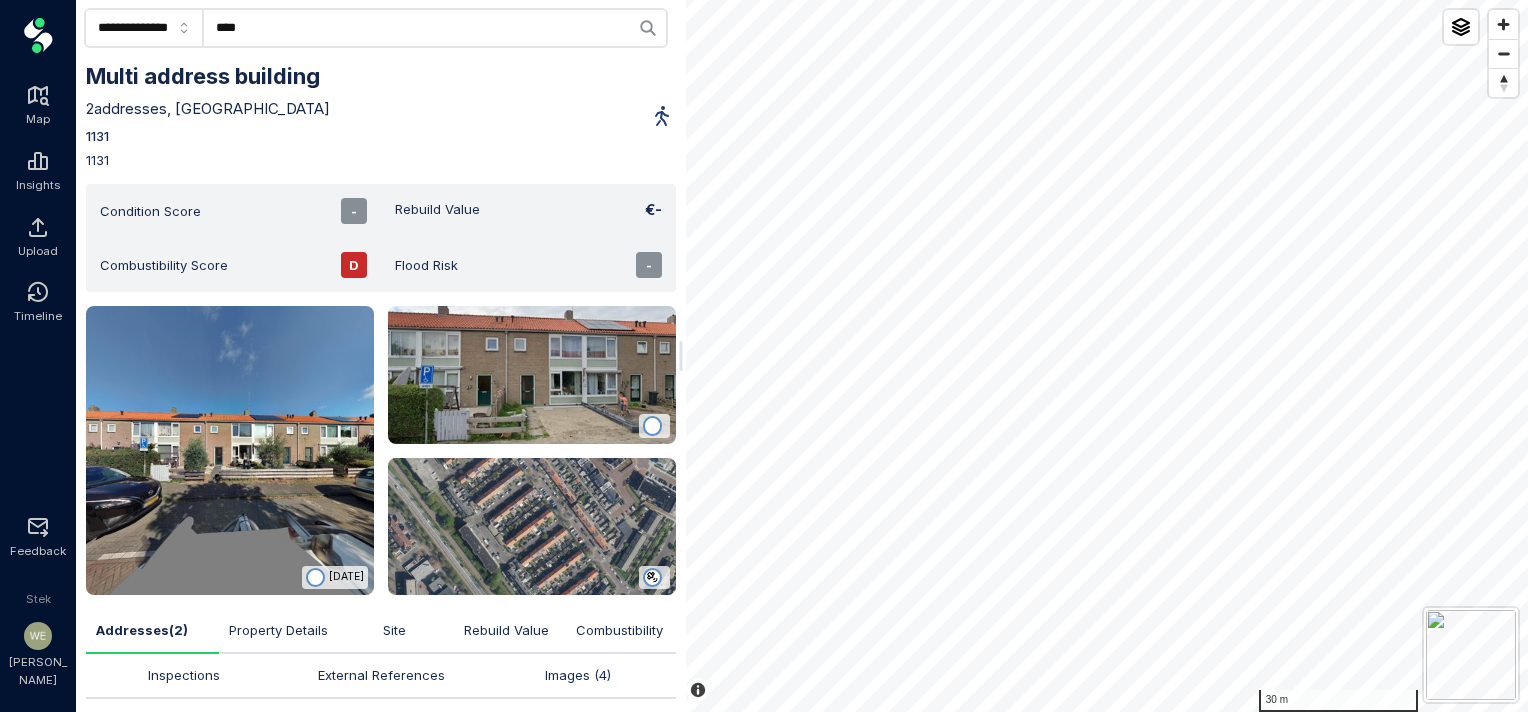 click on "****" 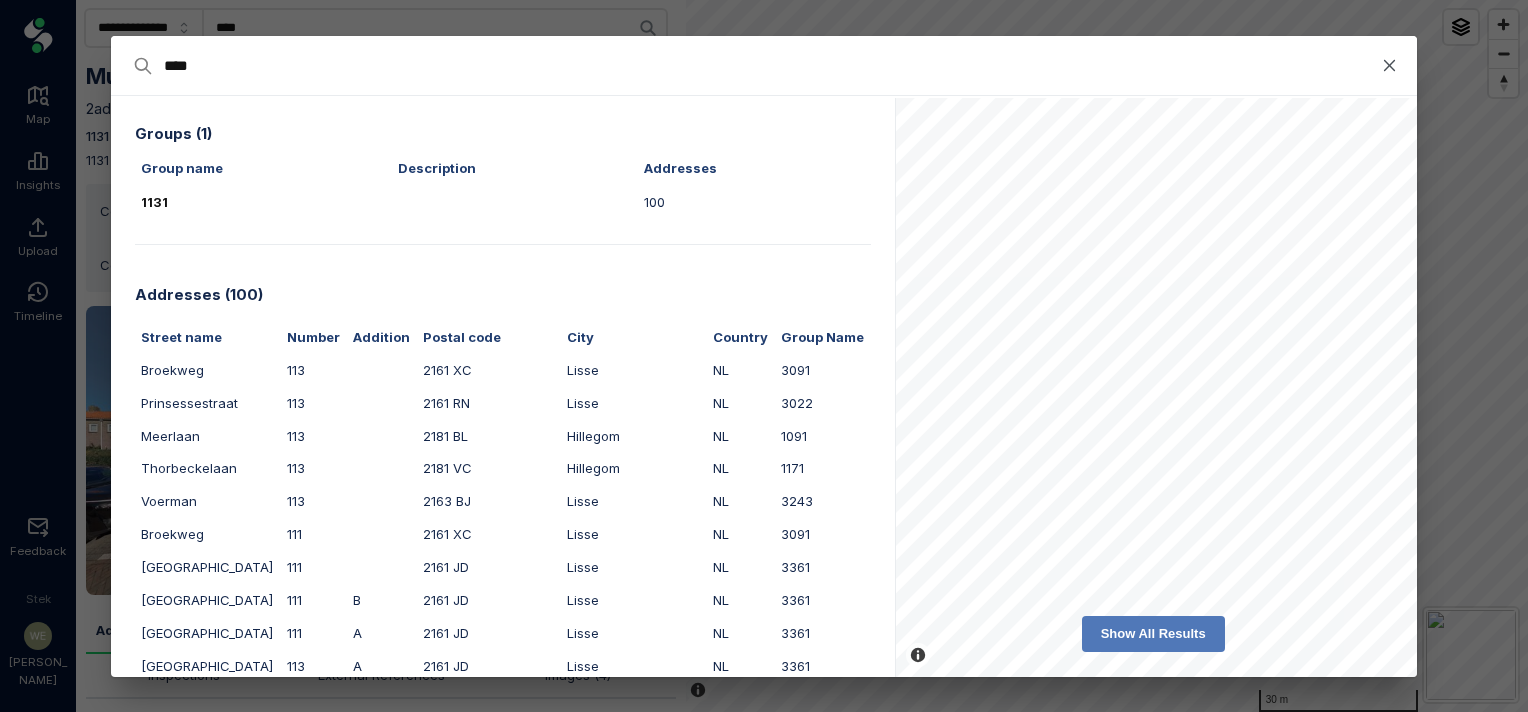 type on "***" 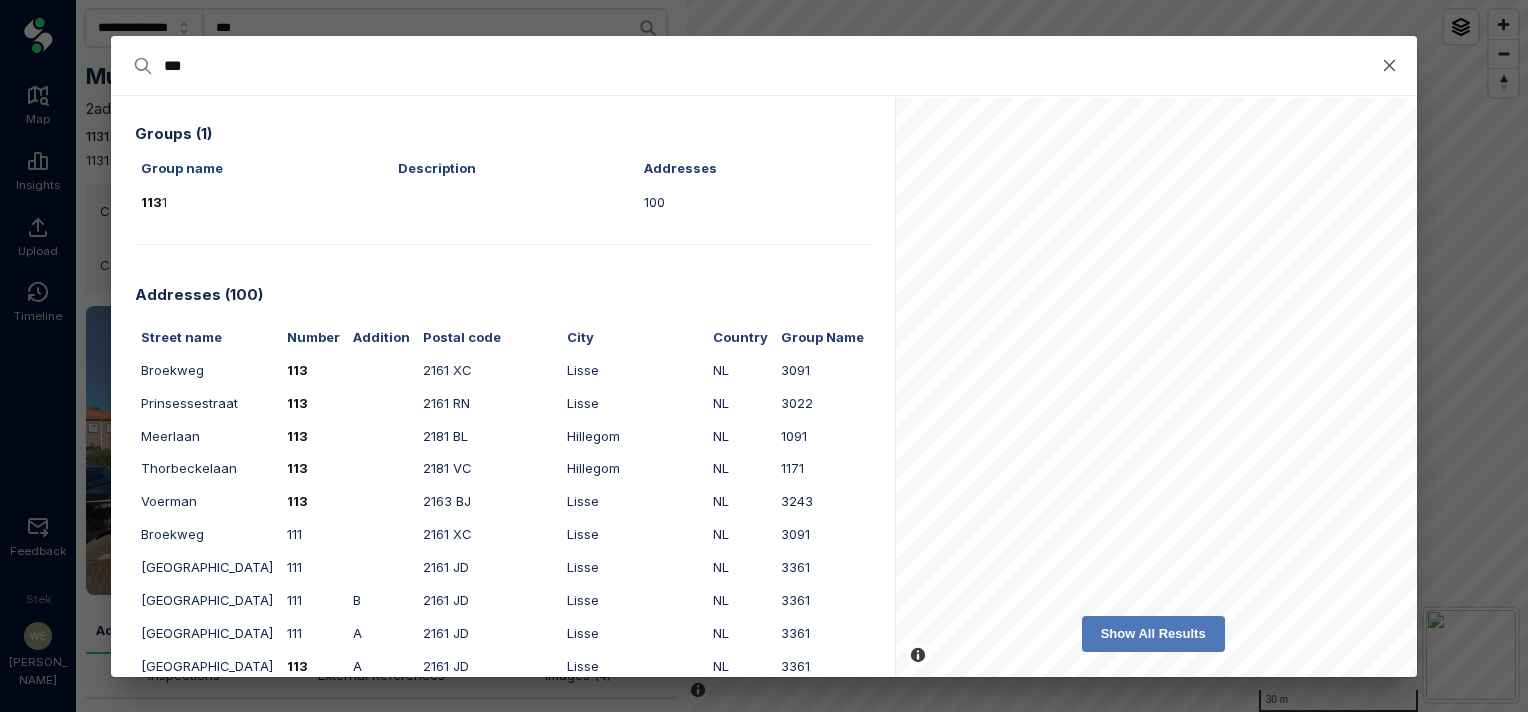 type on "**" 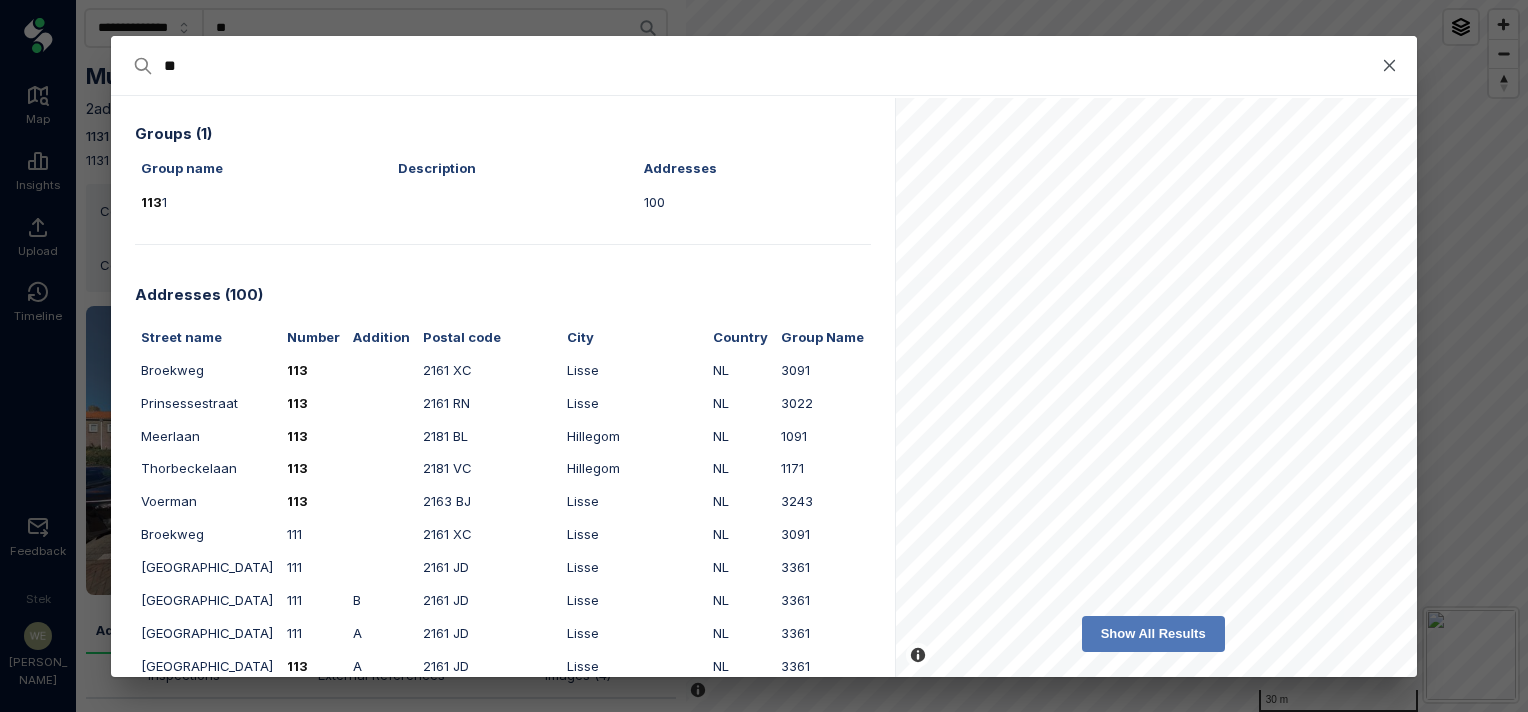 type on "*" 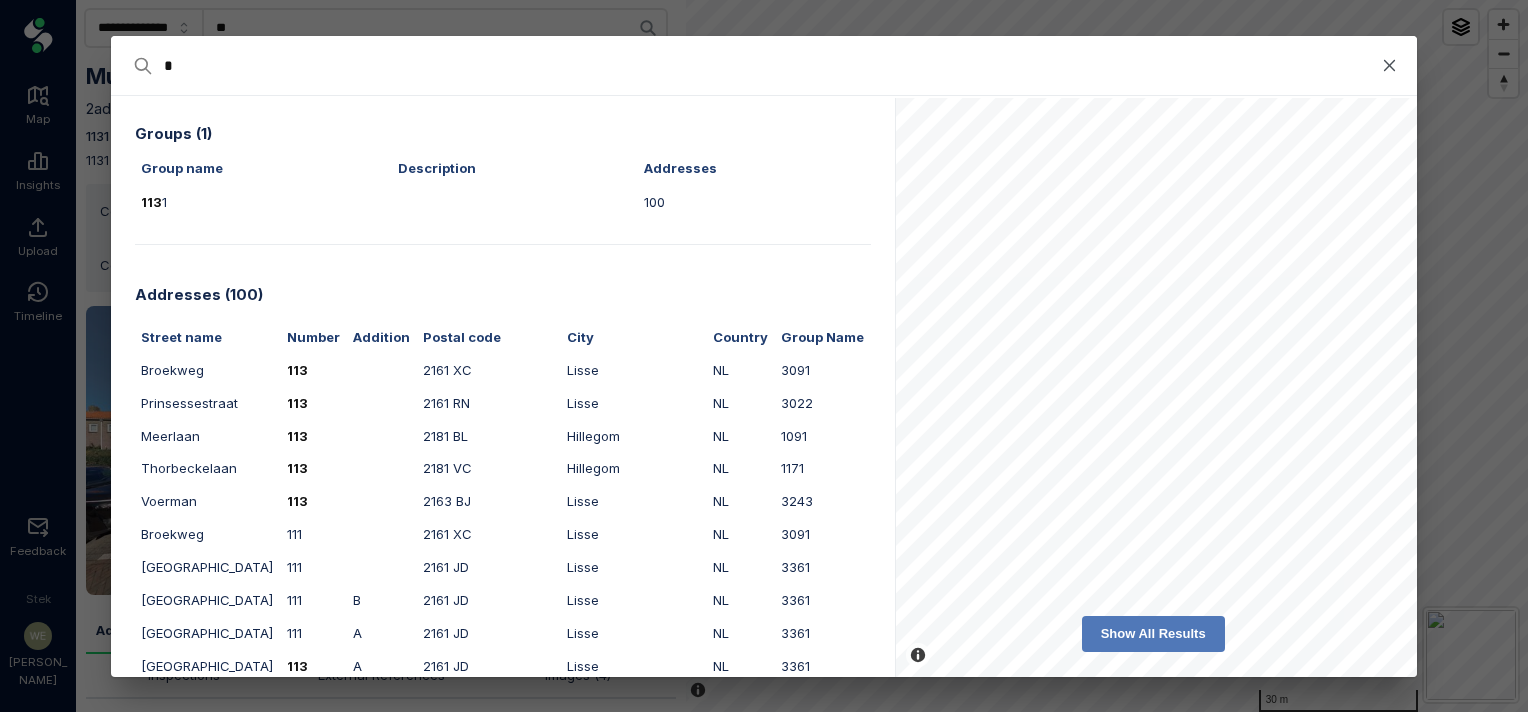 type on "*" 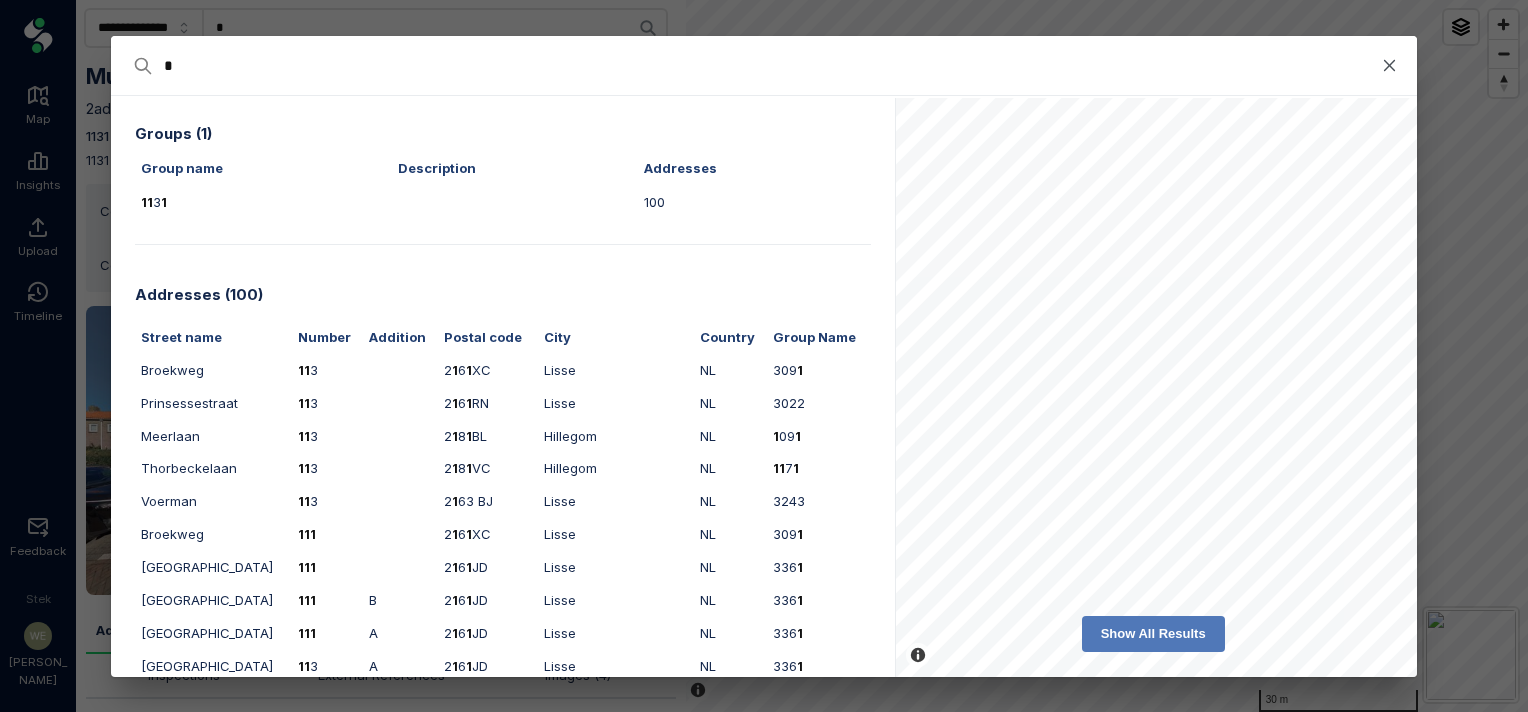 type 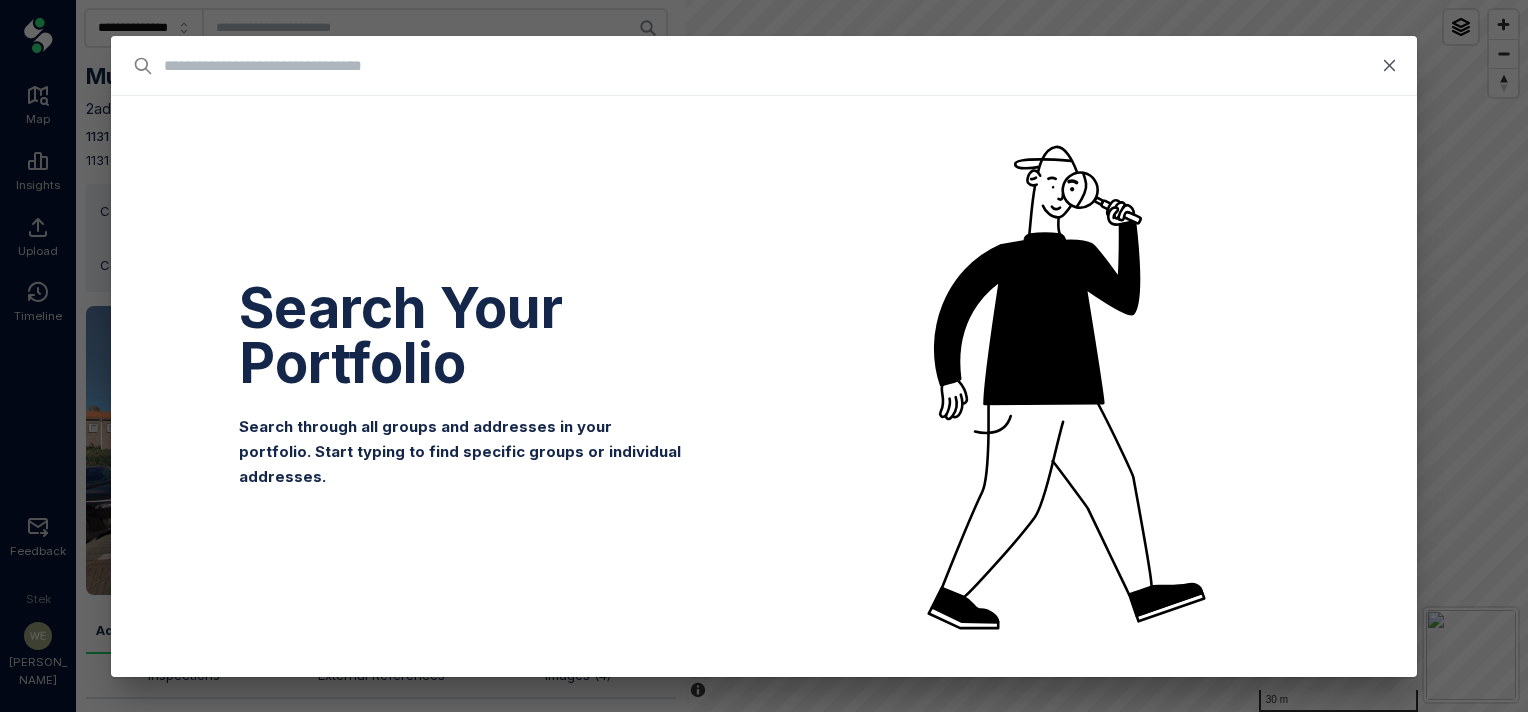 type on "*" 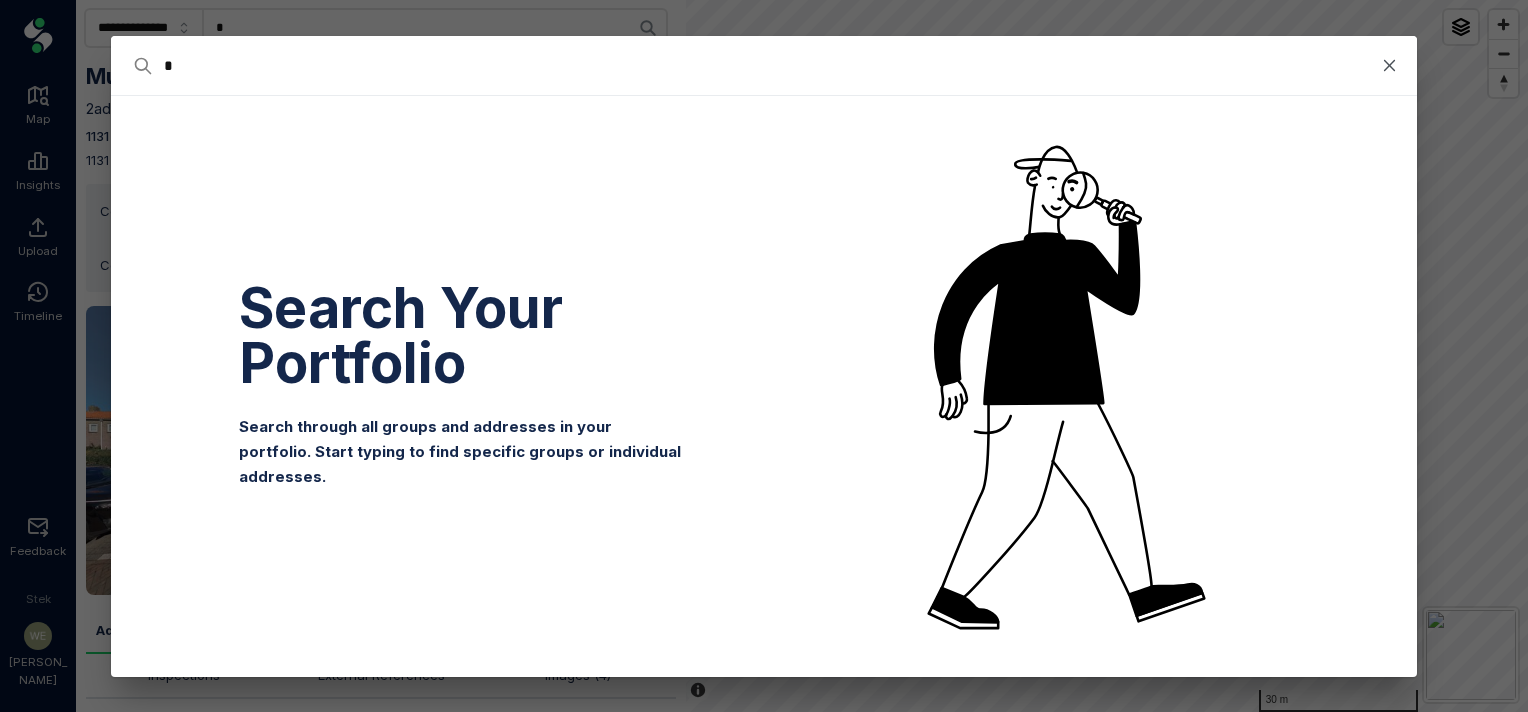 type on "**" 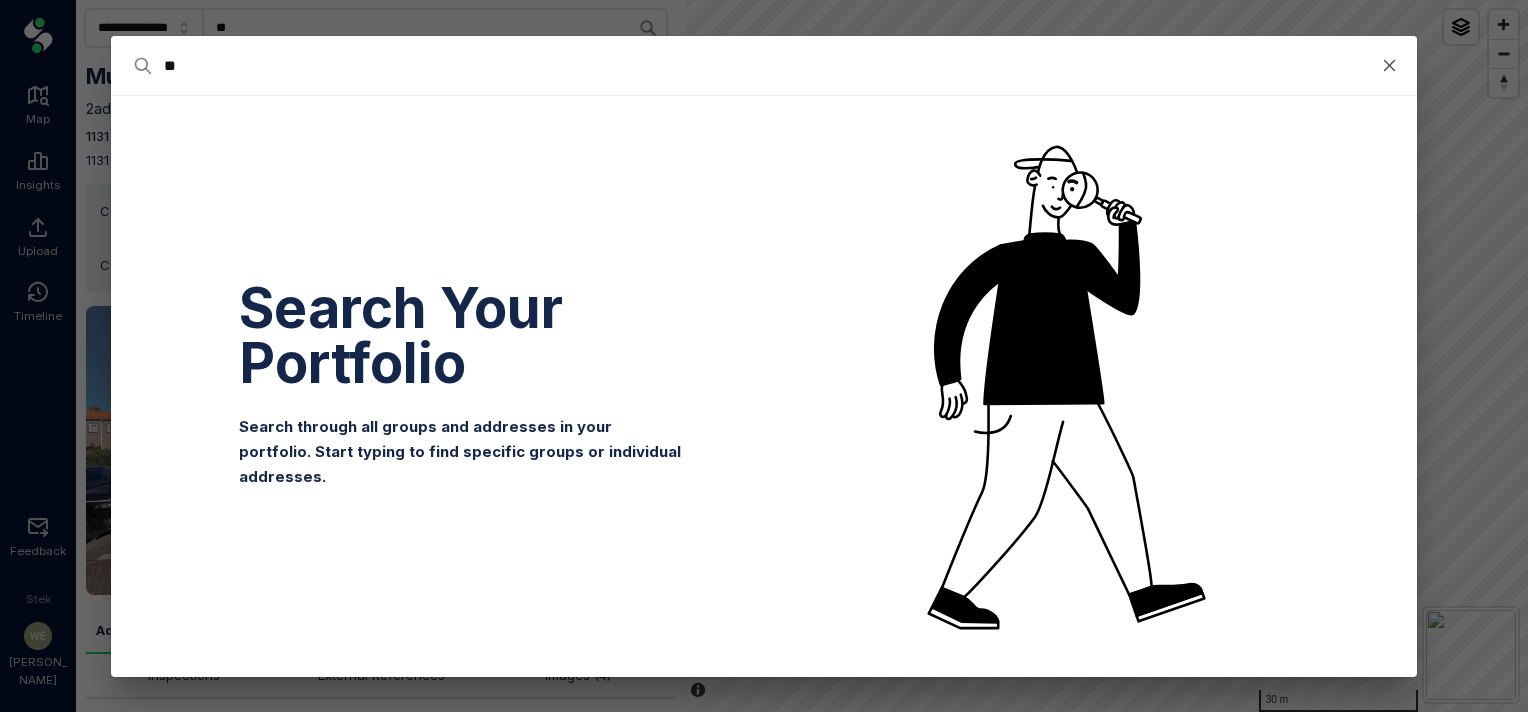 type on "***" 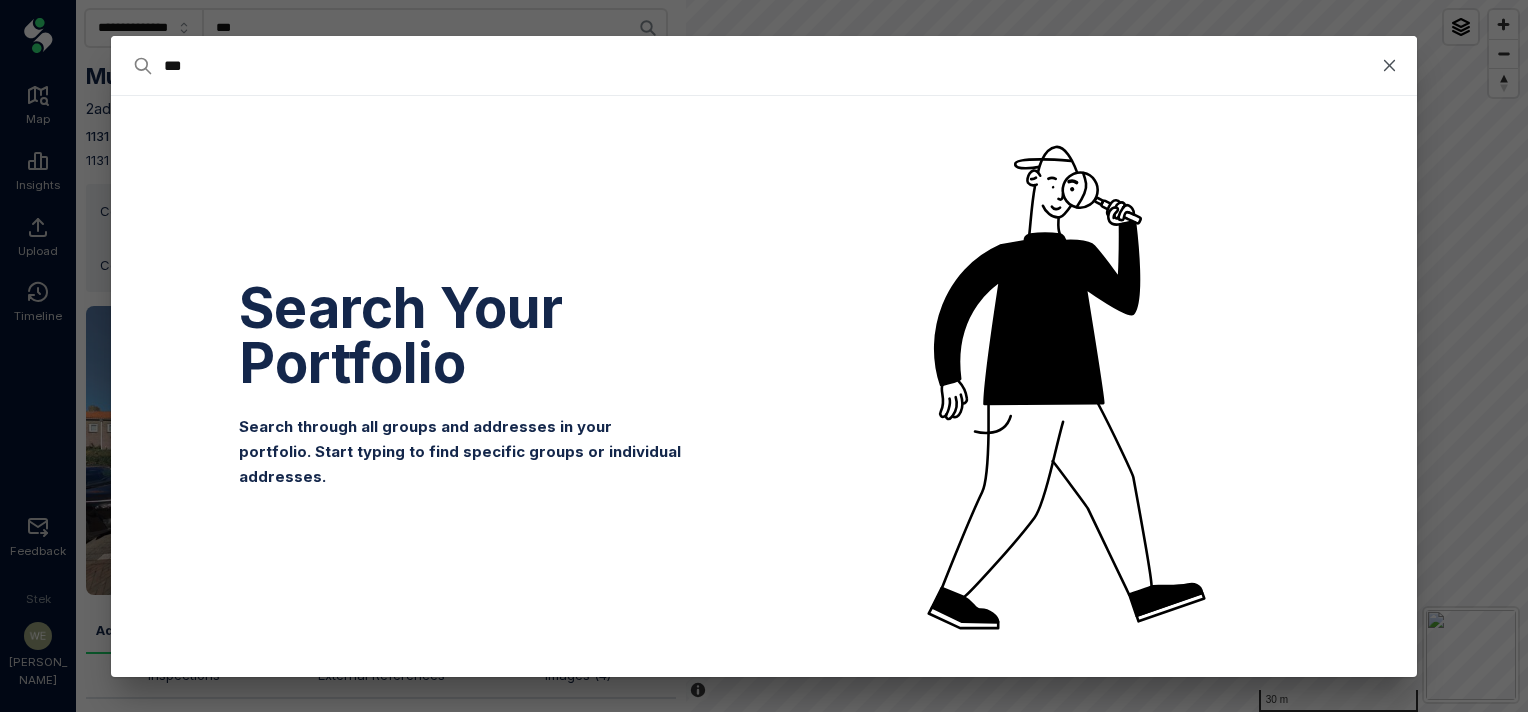type on "****" 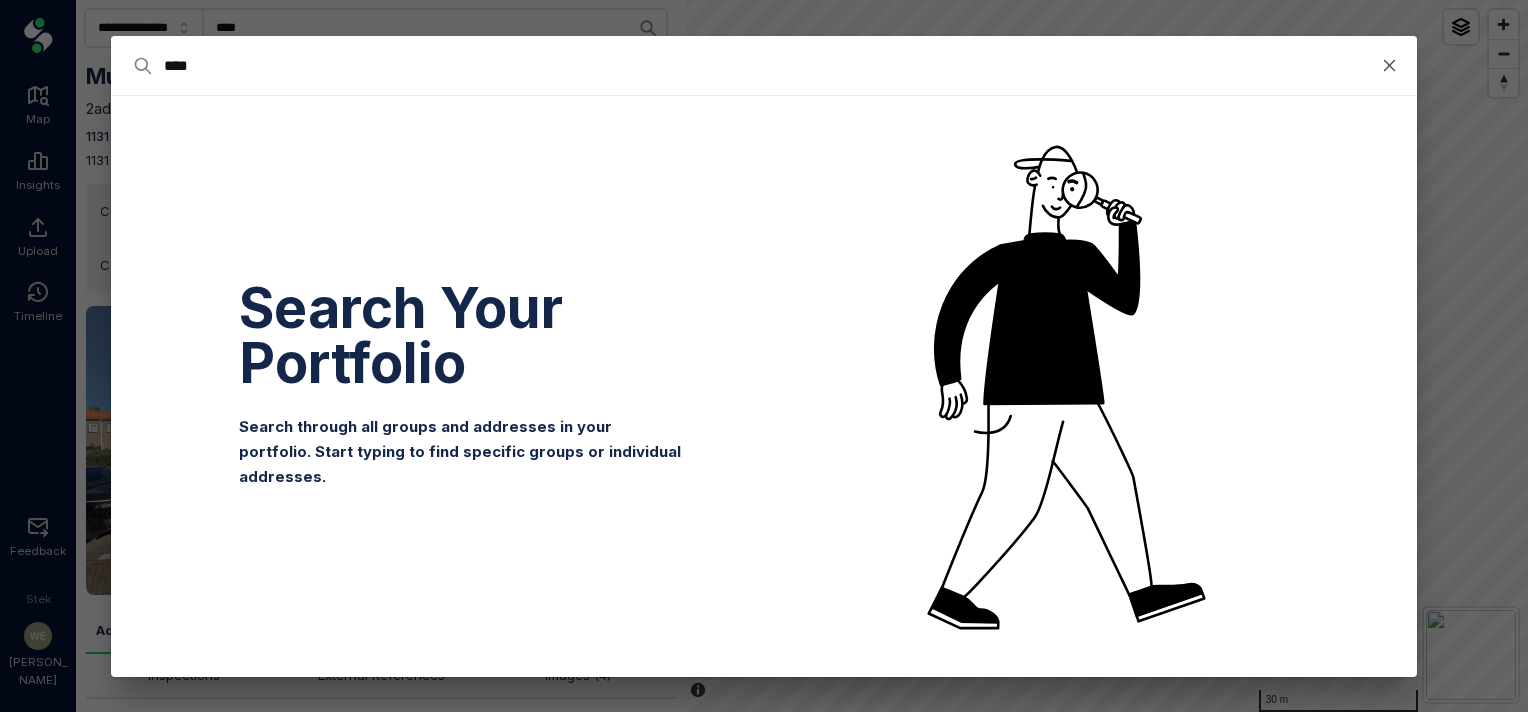 type on "****" 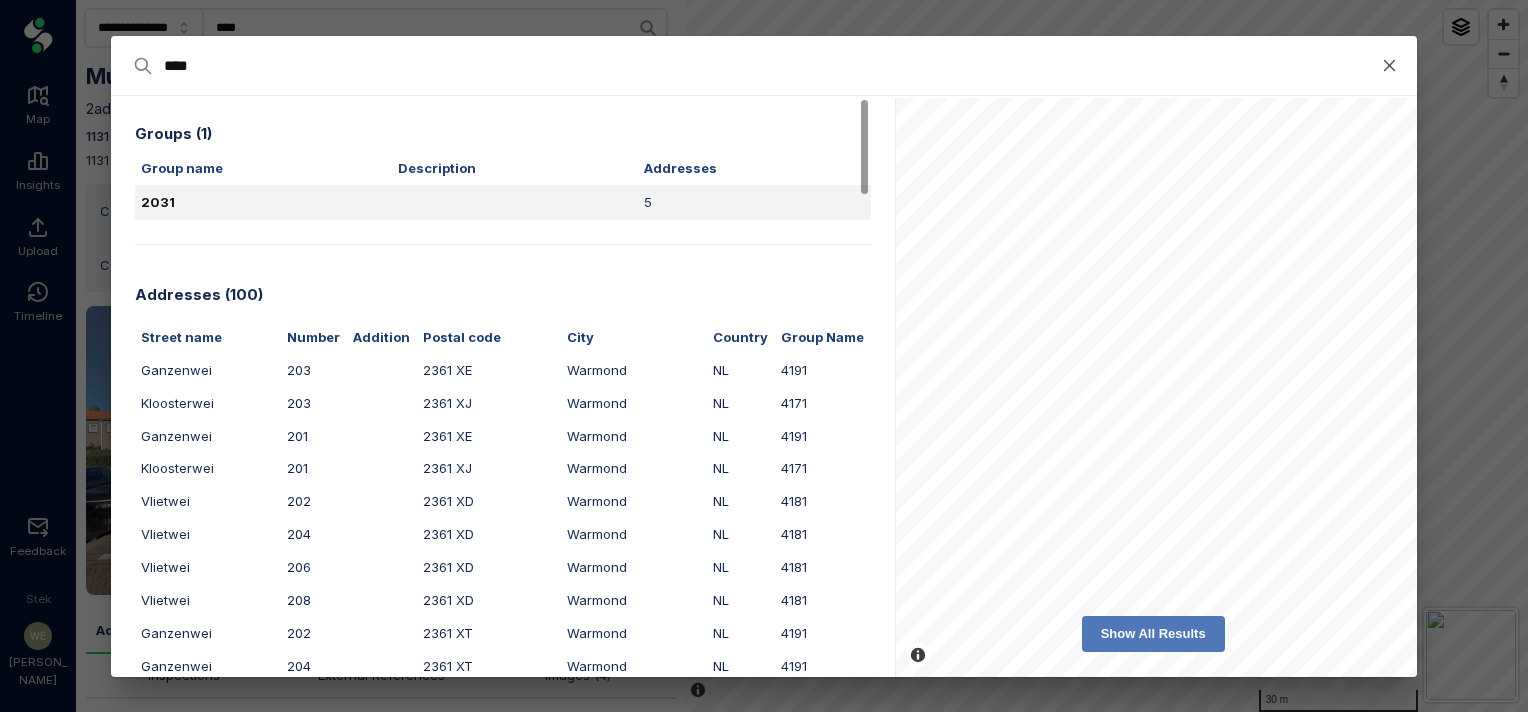 click on "2031" at bounding box center (263, 202) 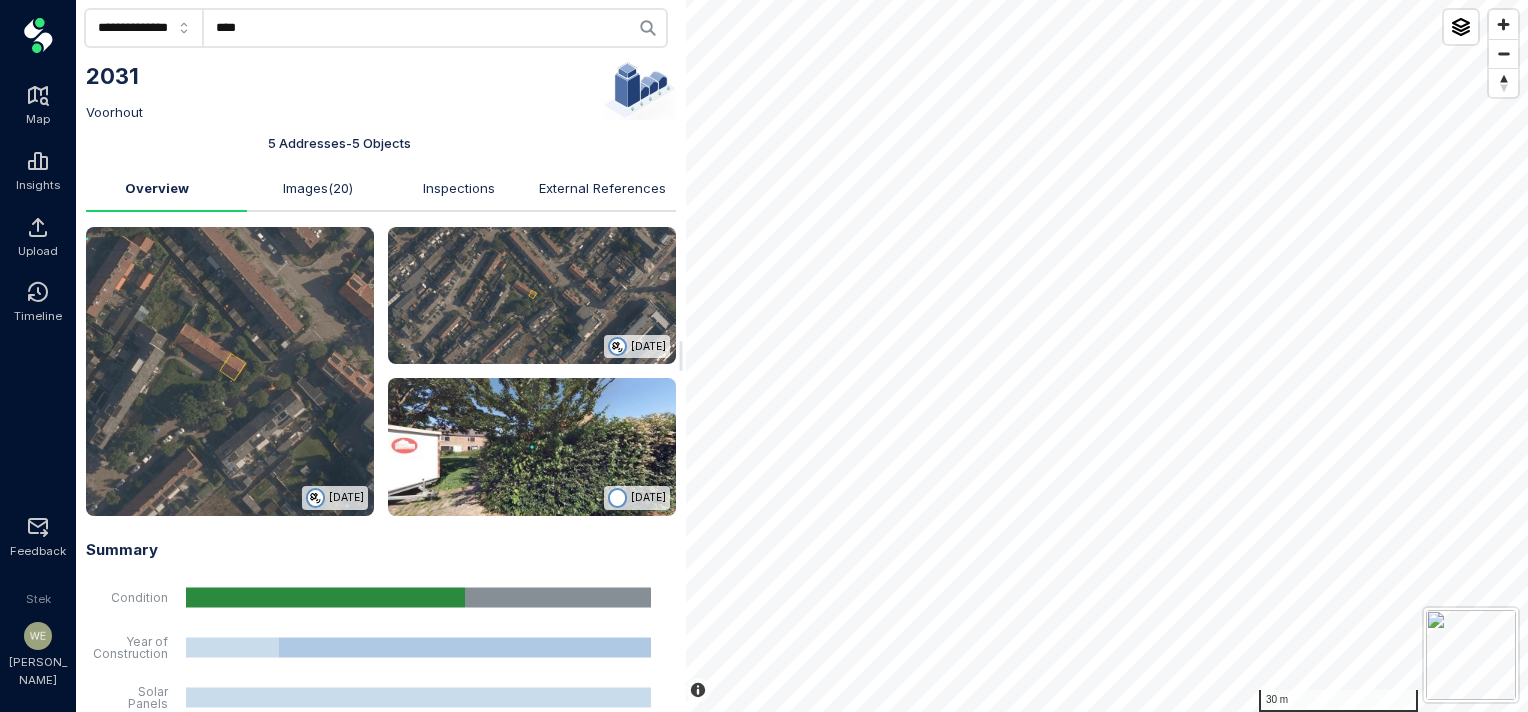 click on "****" 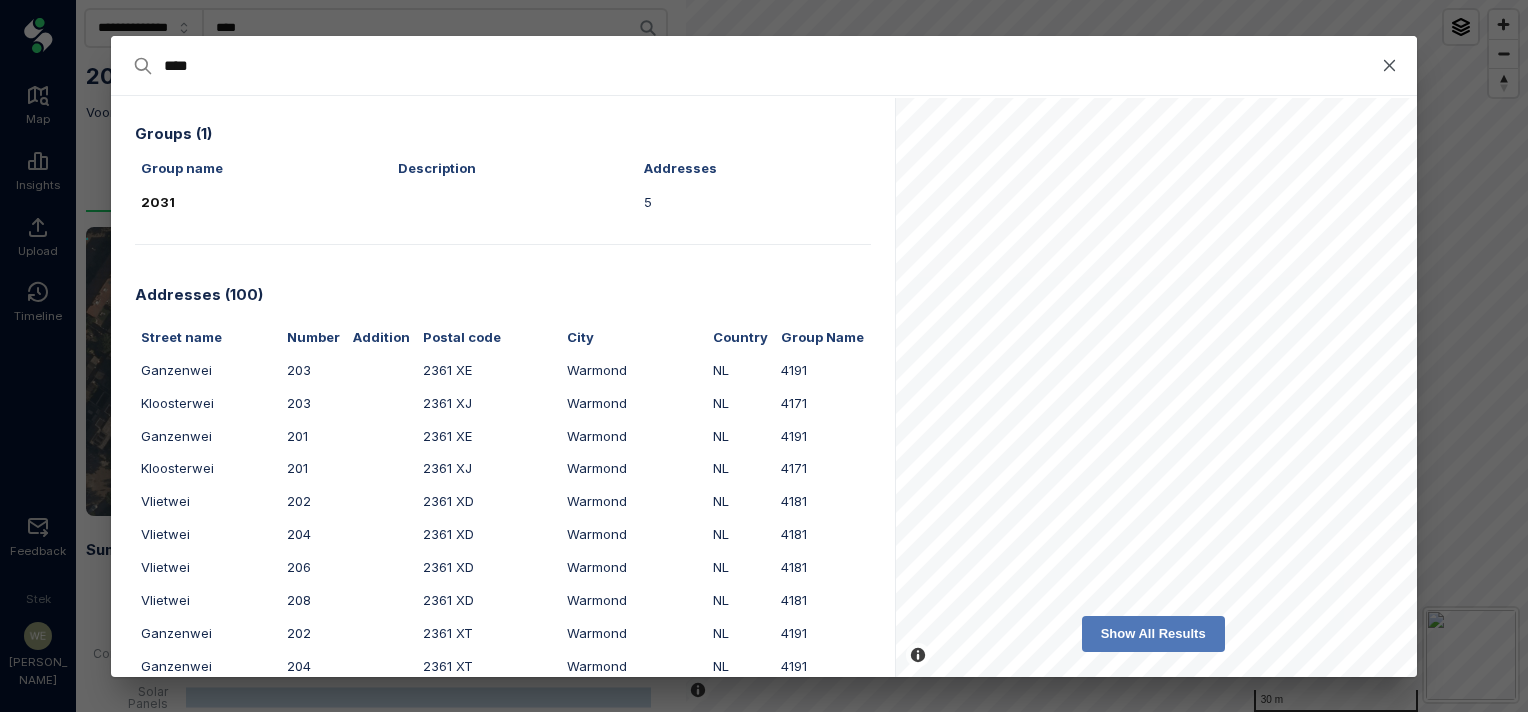 drag, startPoint x: 312, startPoint y: 59, endPoint x: 132, endPoint y: 64, distance: 180.06943 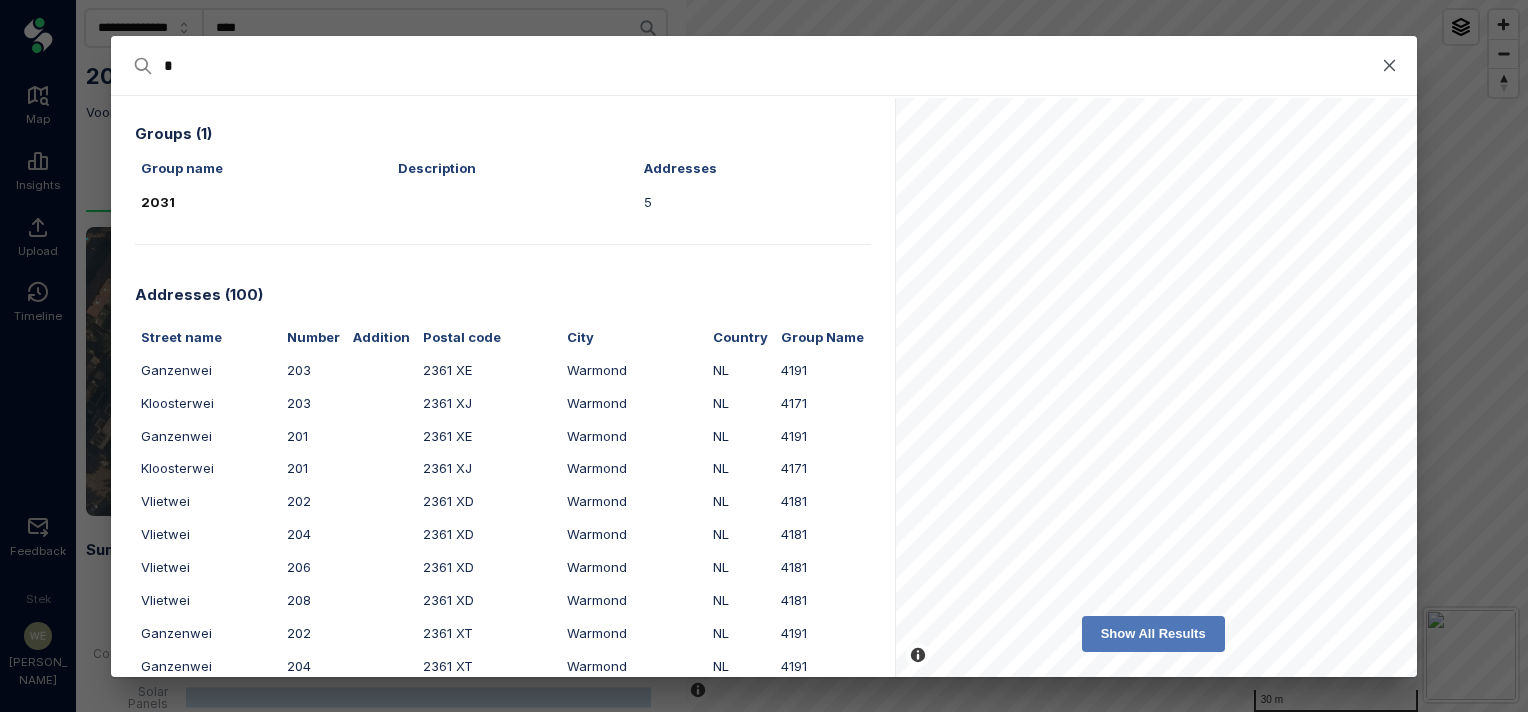type on "**" 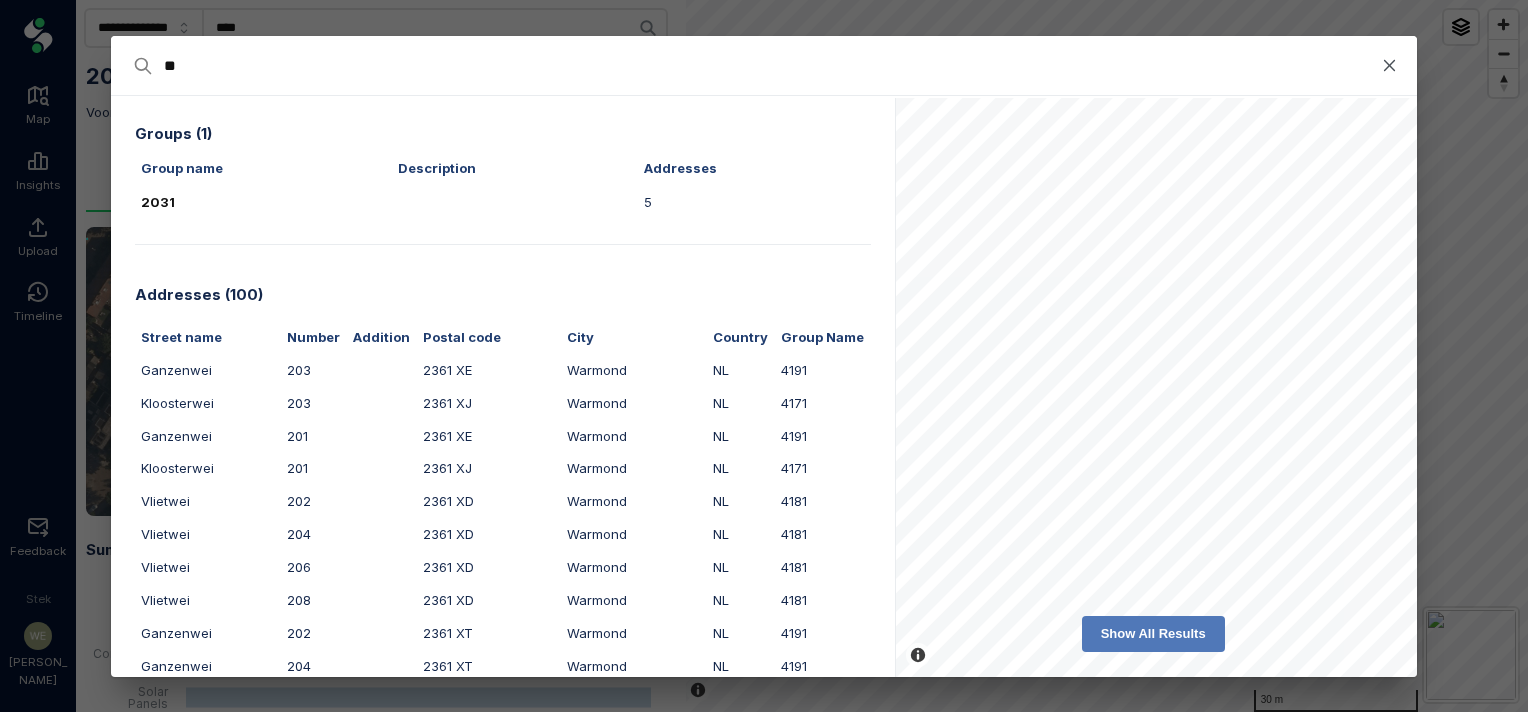 type on "**" 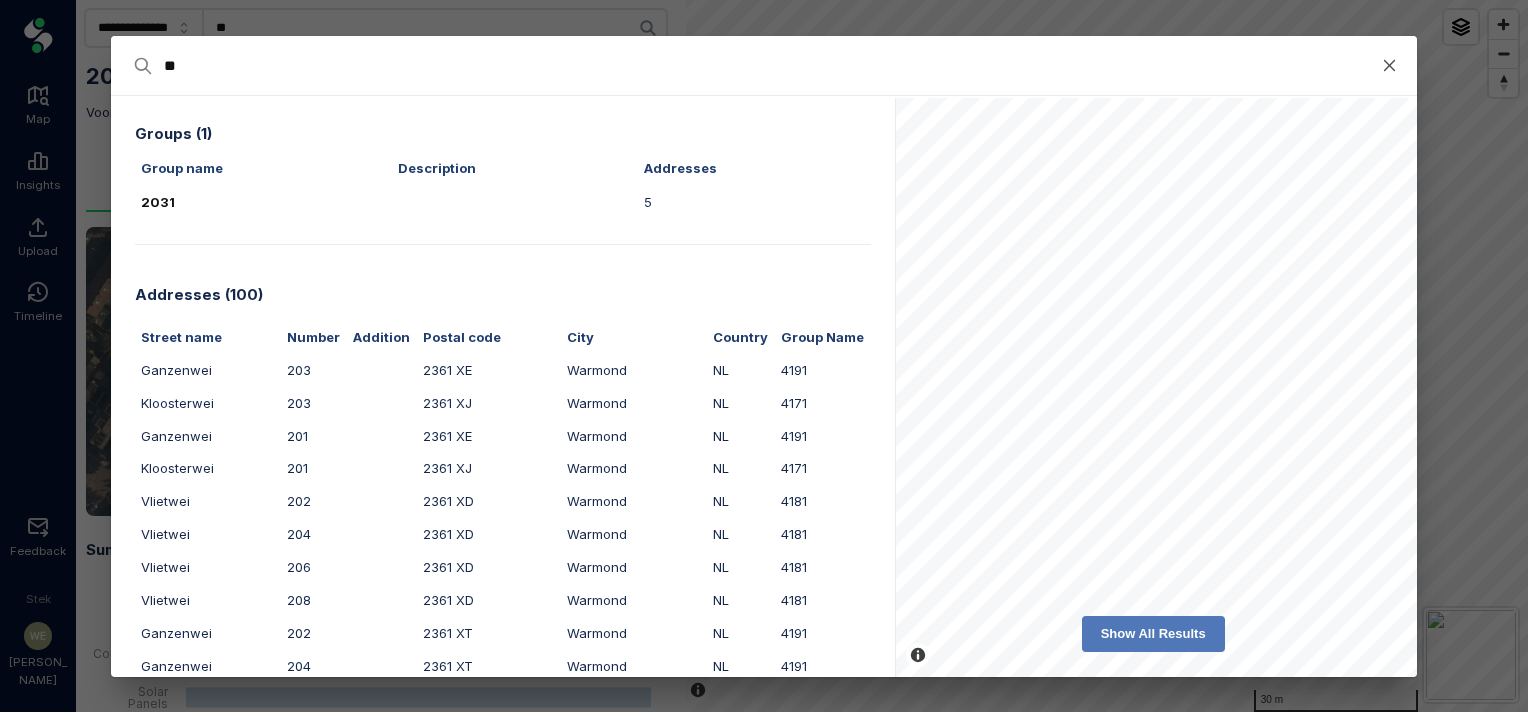 type on "***" 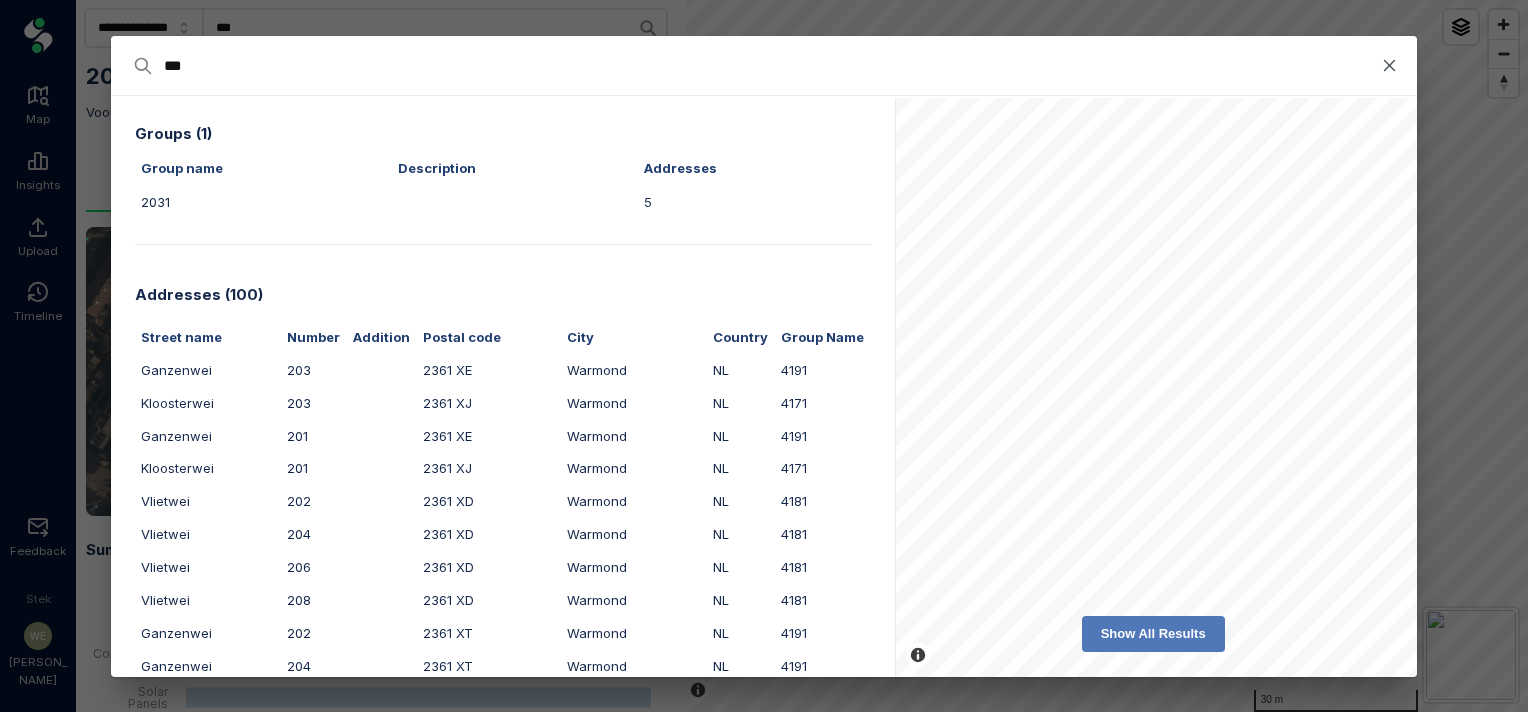 type on "****" 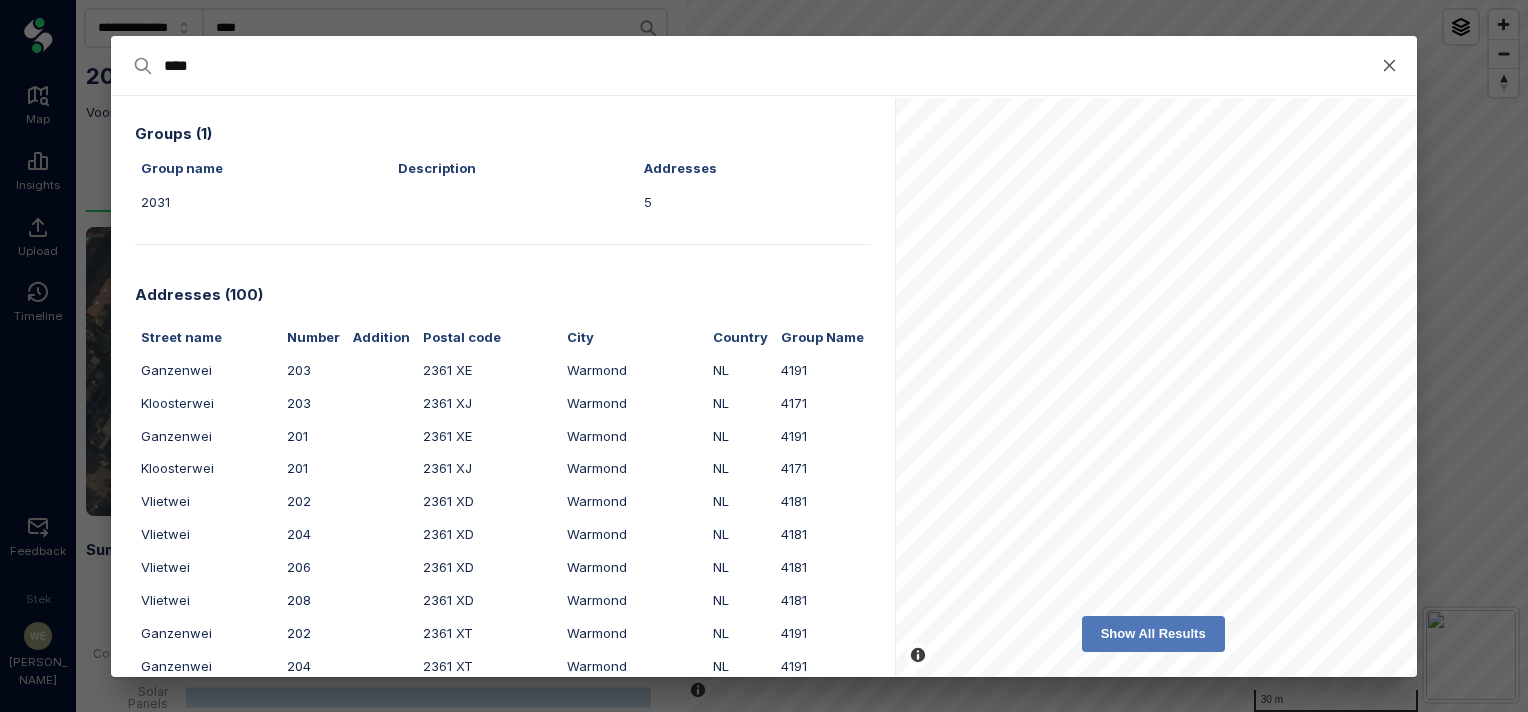 type on "****" 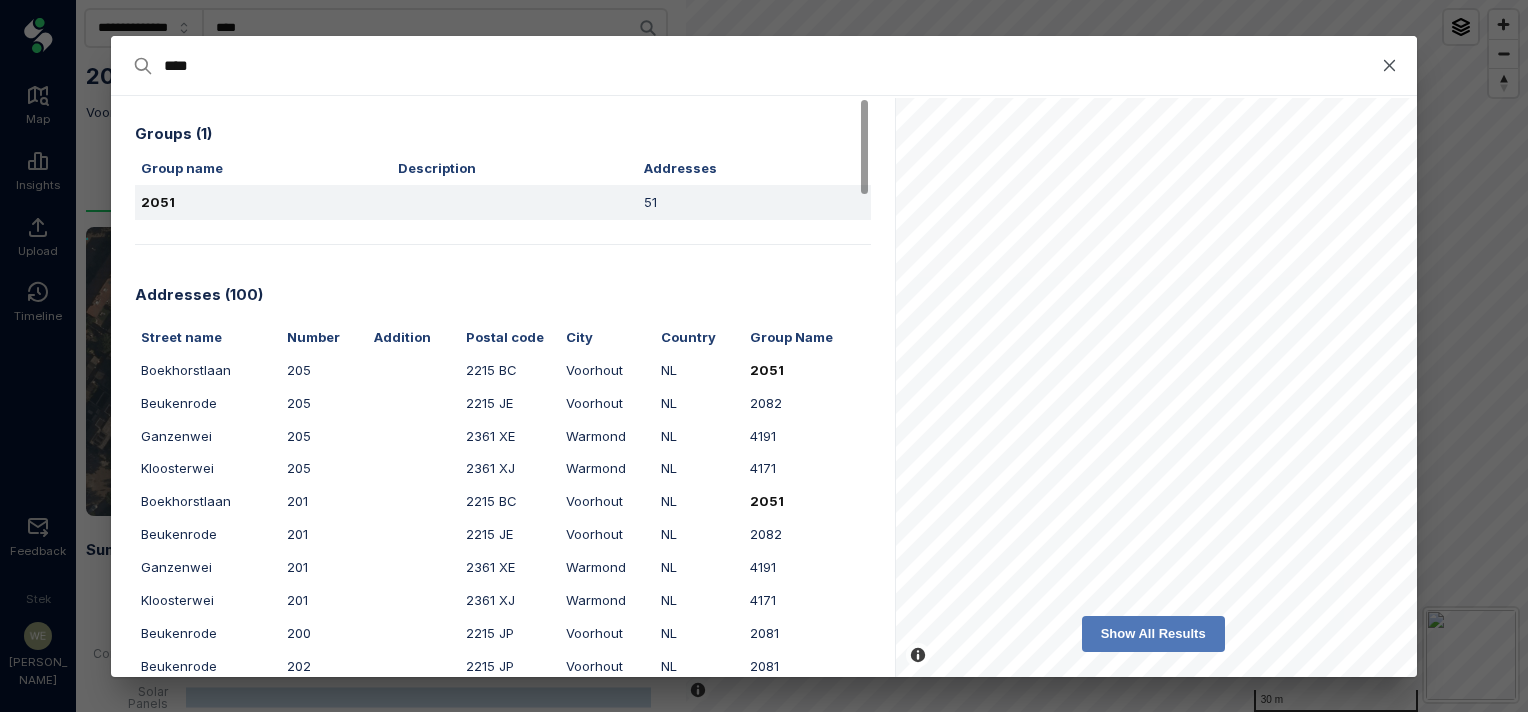 click on "2051" at bounding box center (263, 202) 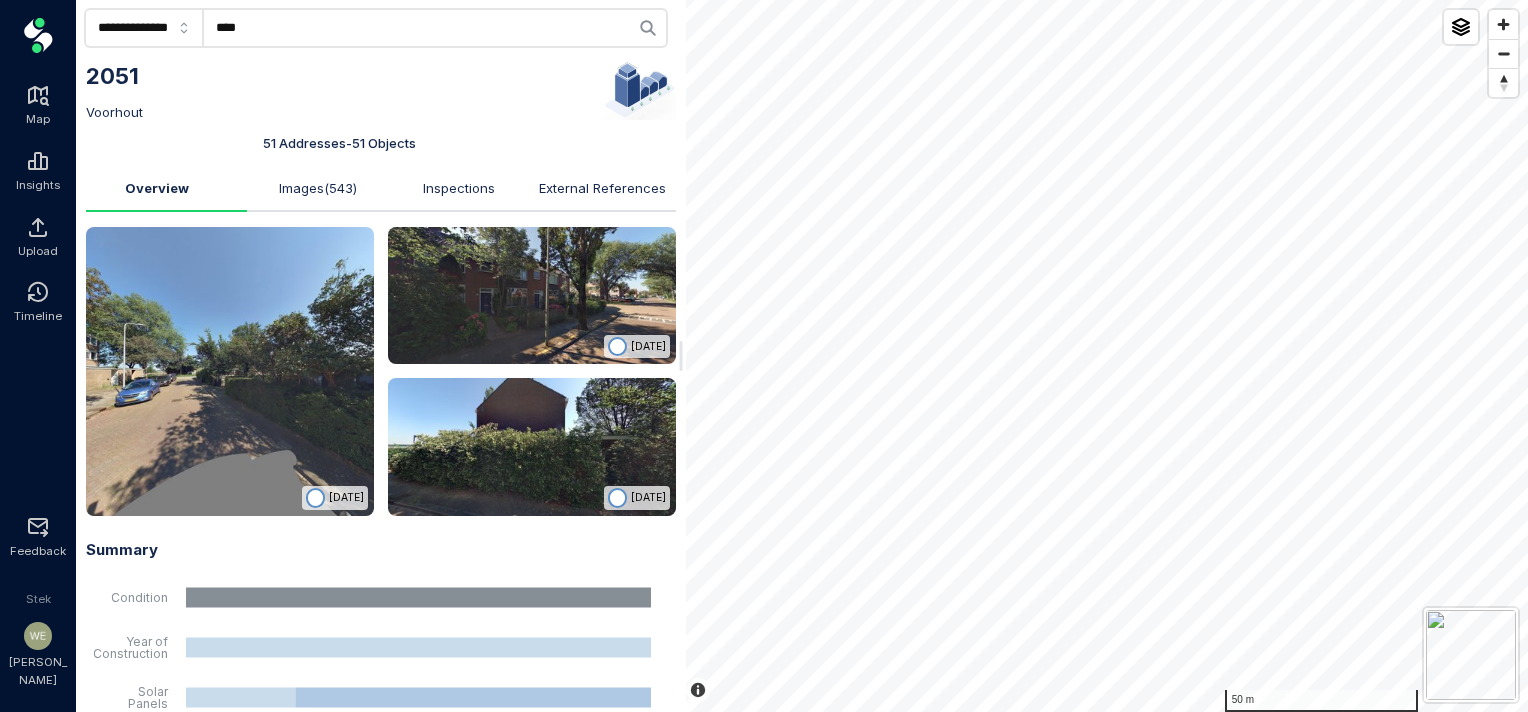 click on "****" 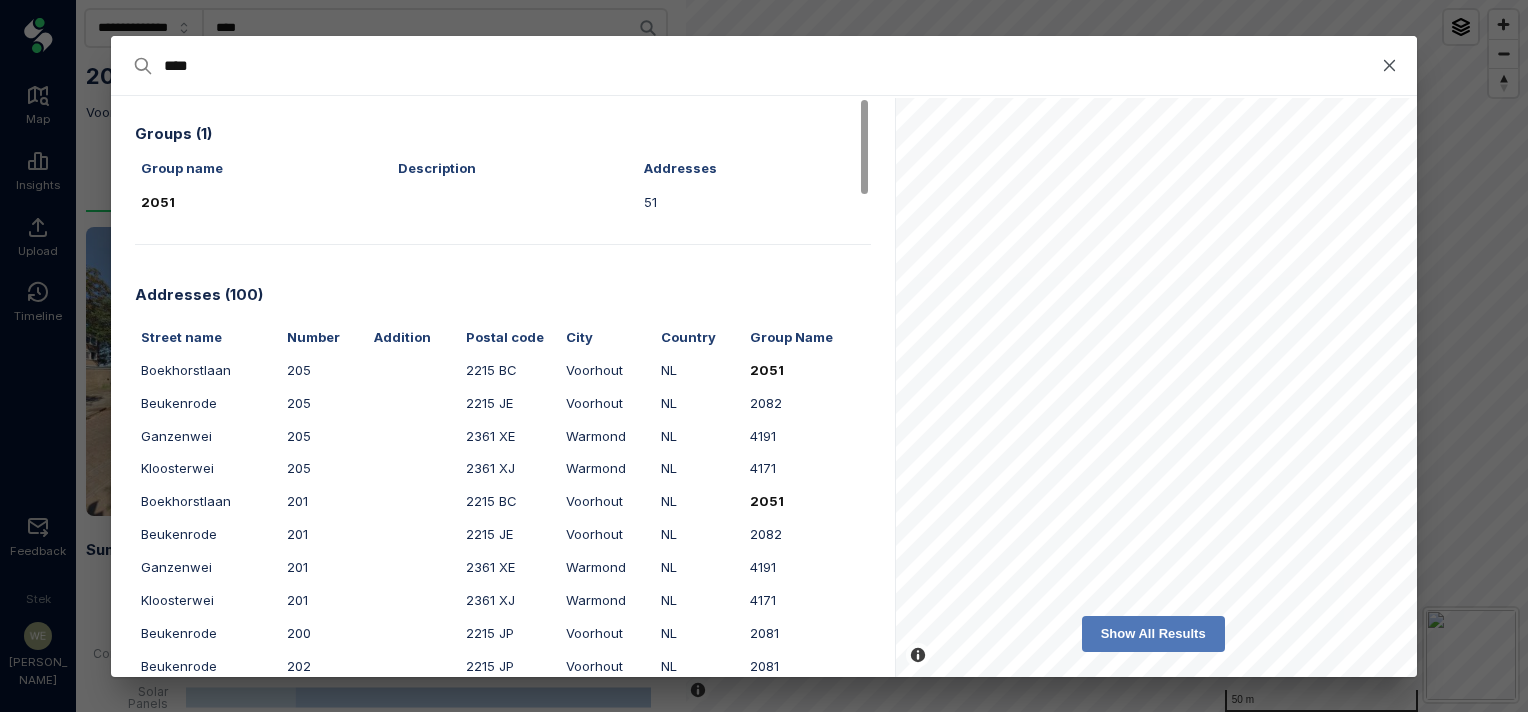 click on "****" 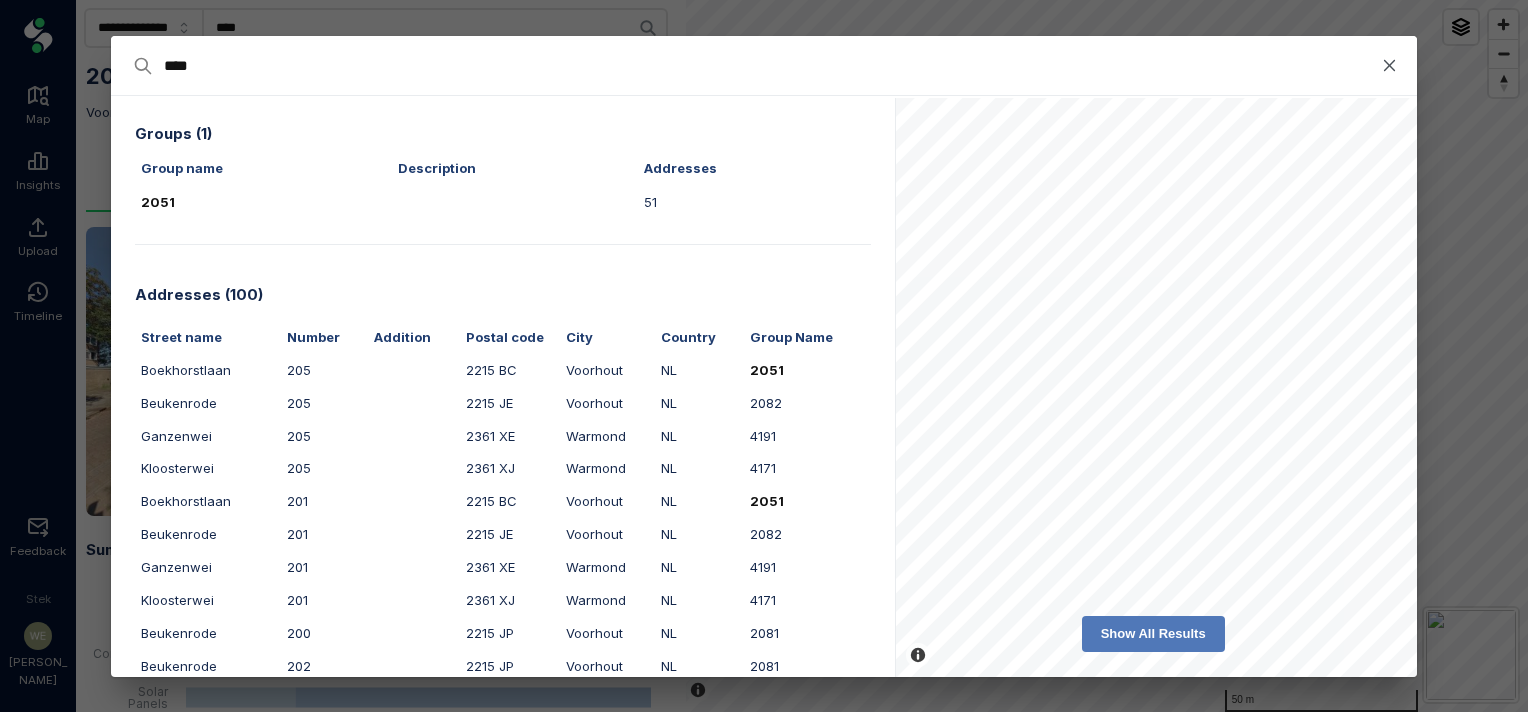 drag, startPoint x: 239, startPoint y: 68, endPoint x: 173, endPoint y: 62, distance: 66.27216 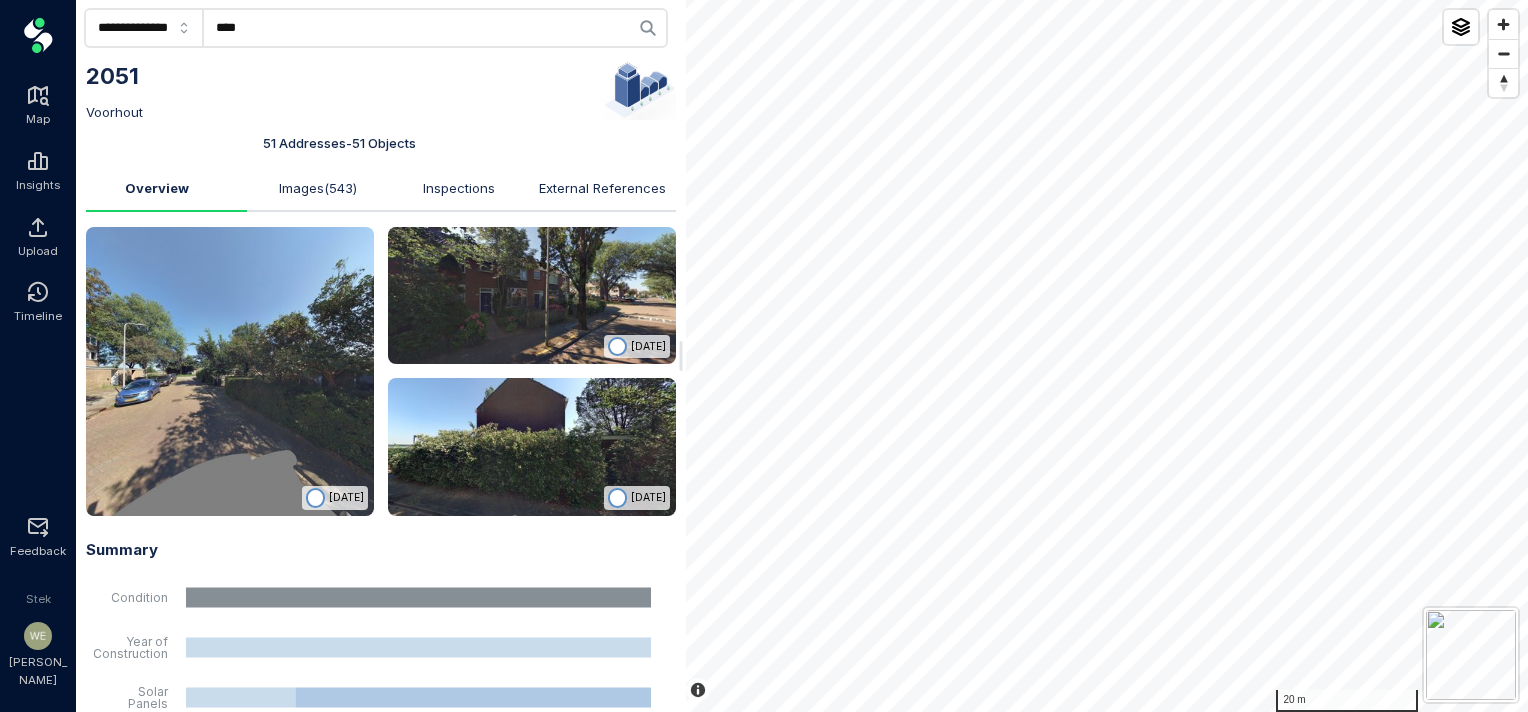 click on "****" 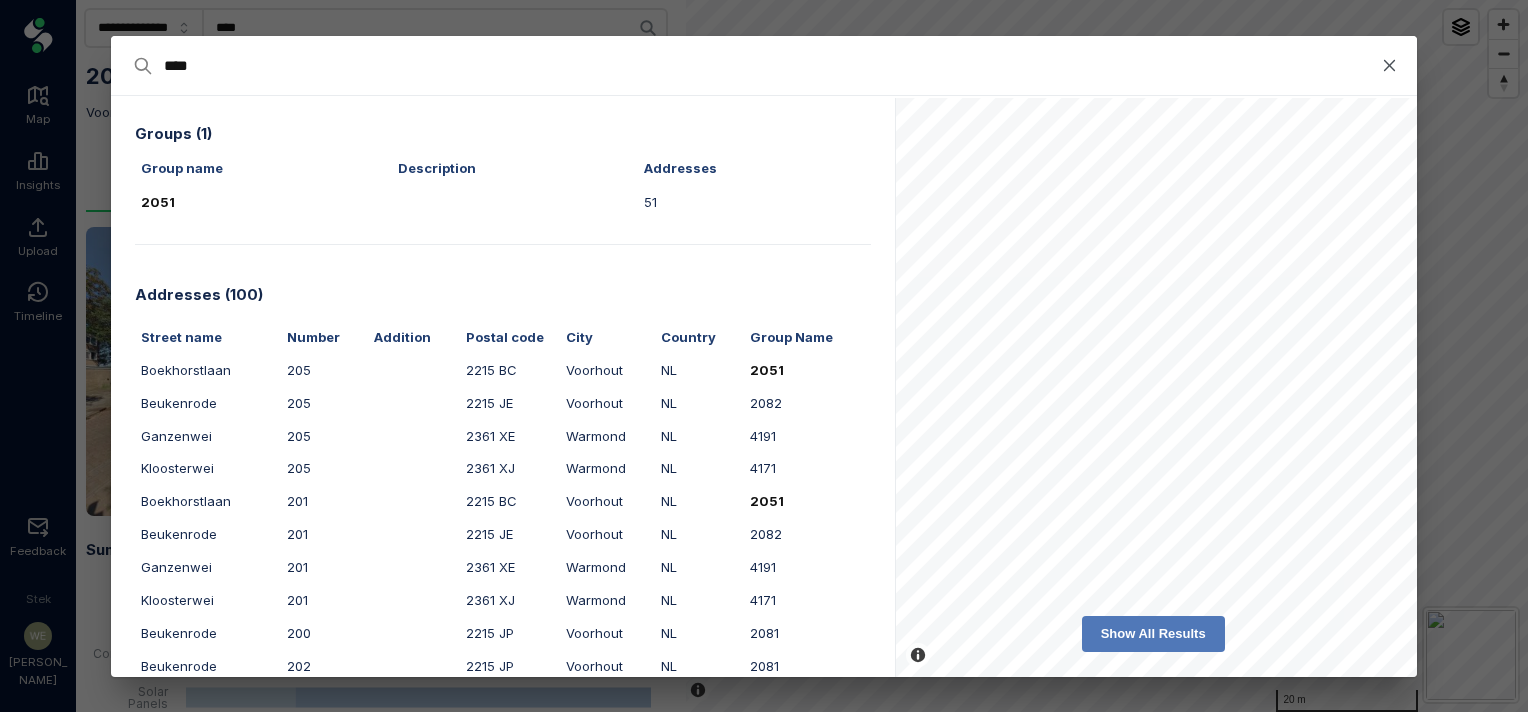 drag, startPoint x: 208, startPoint y: 72, endPoint x: 99, endPoint y: 58, distance: 109.89541 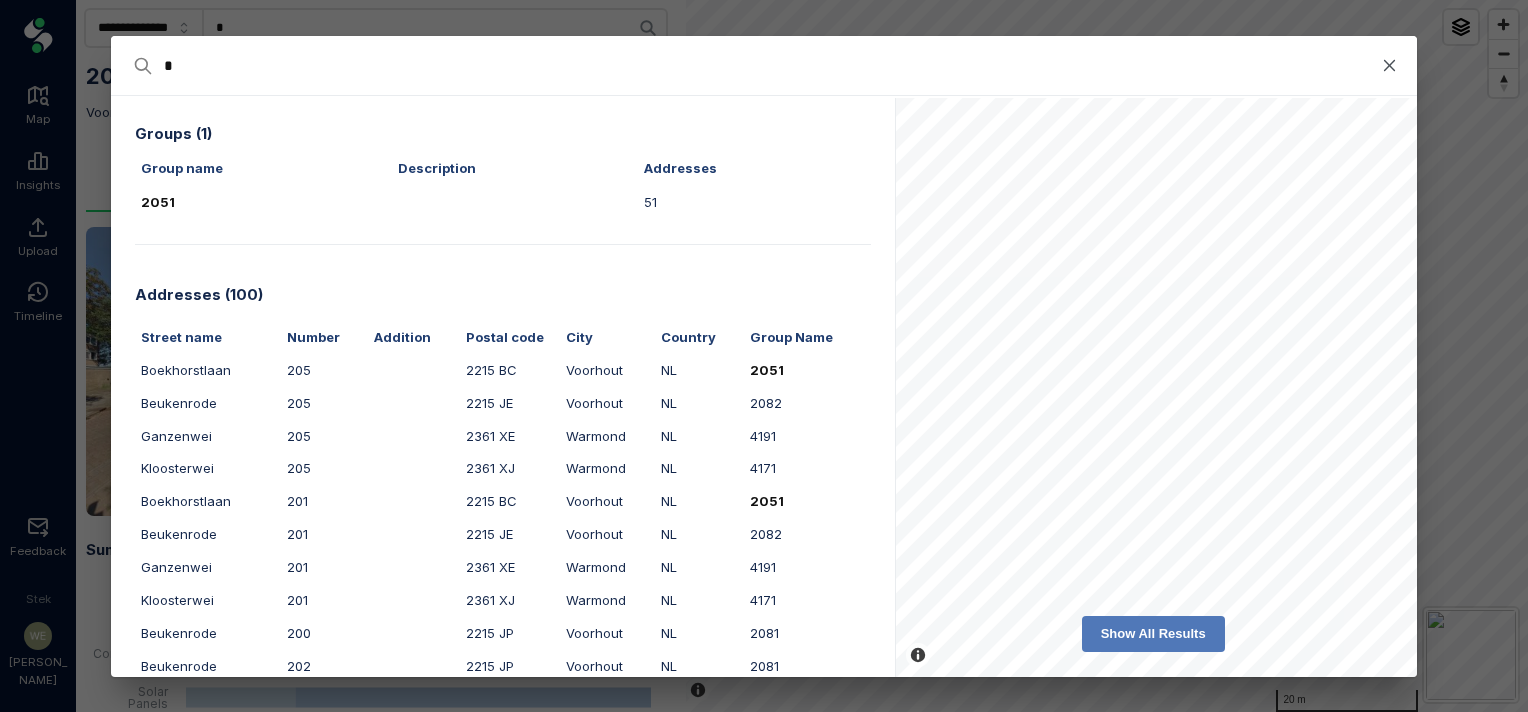 type on "**" 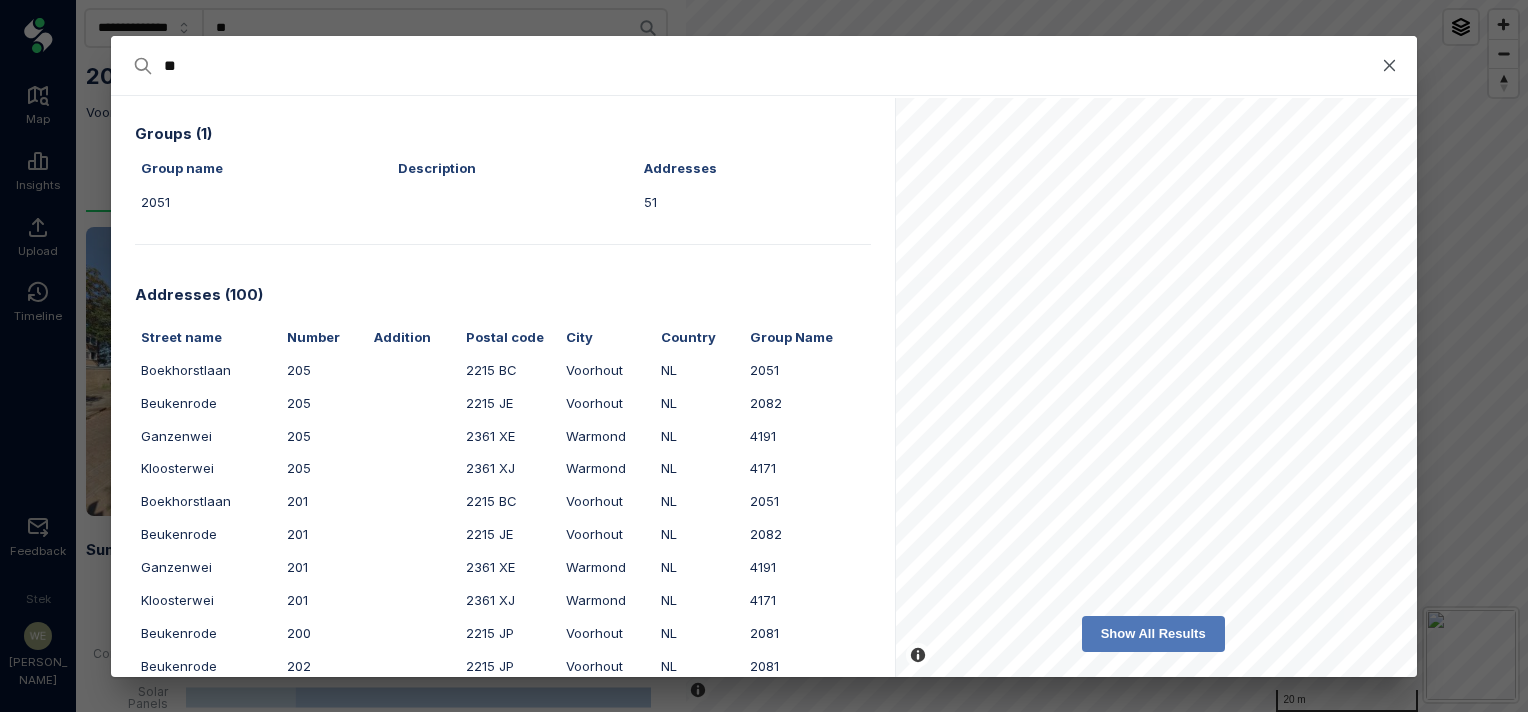 type on "***" 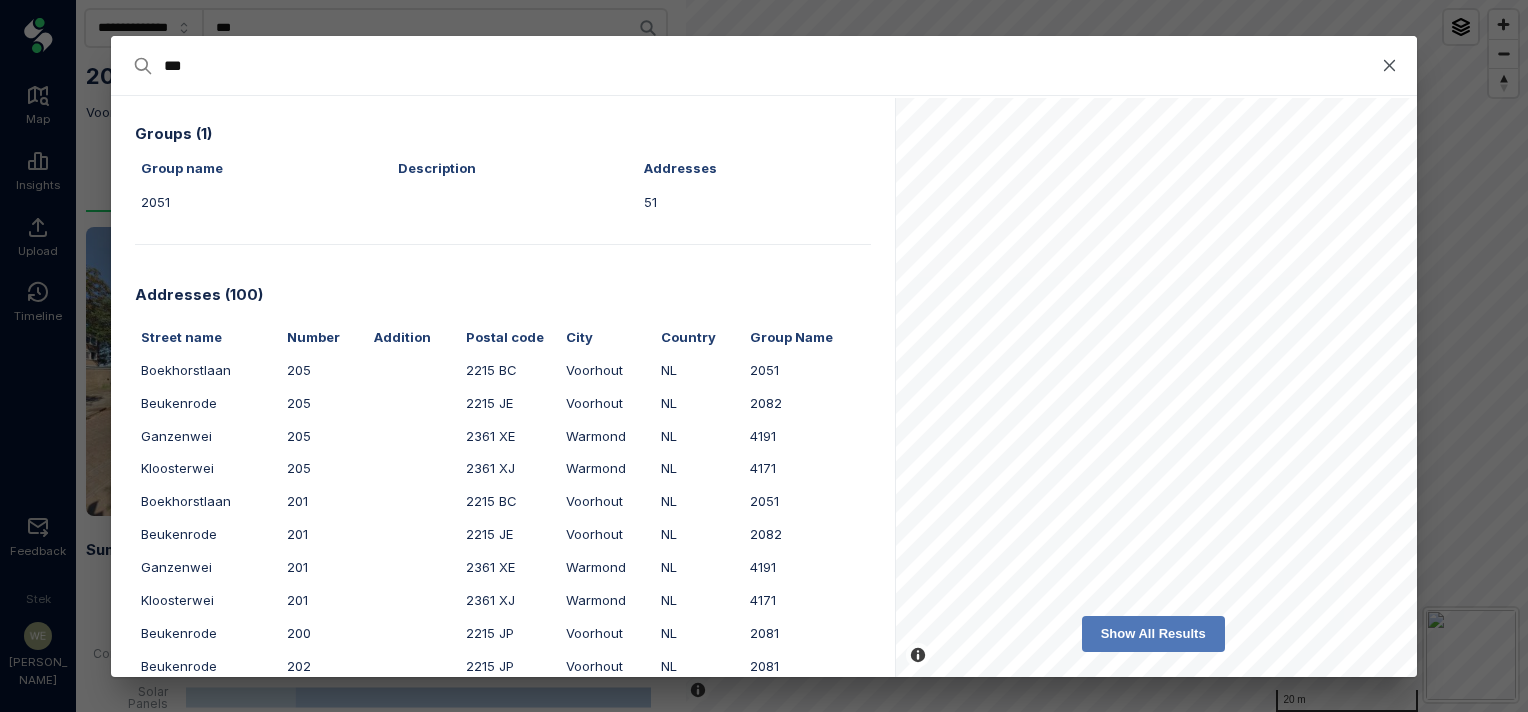 type on "****" 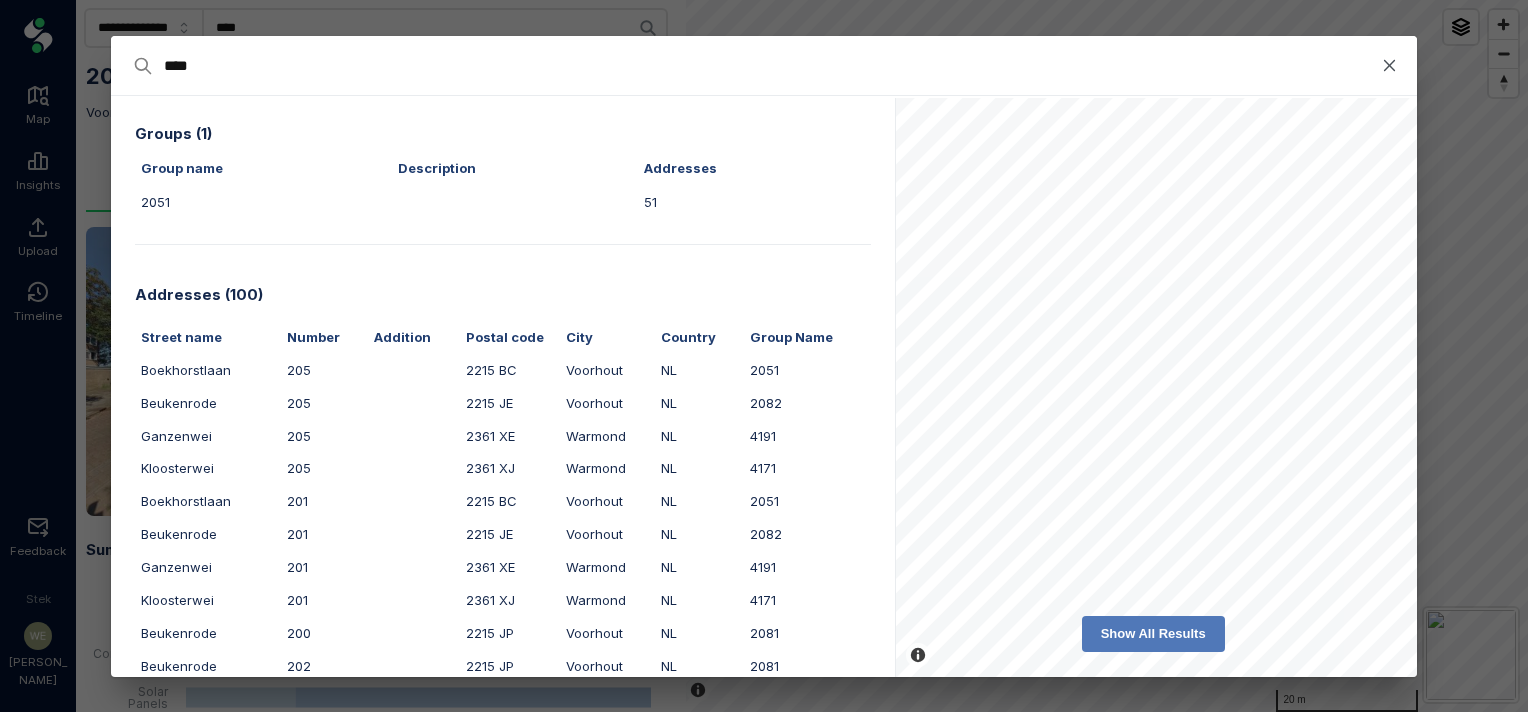 type on "****" 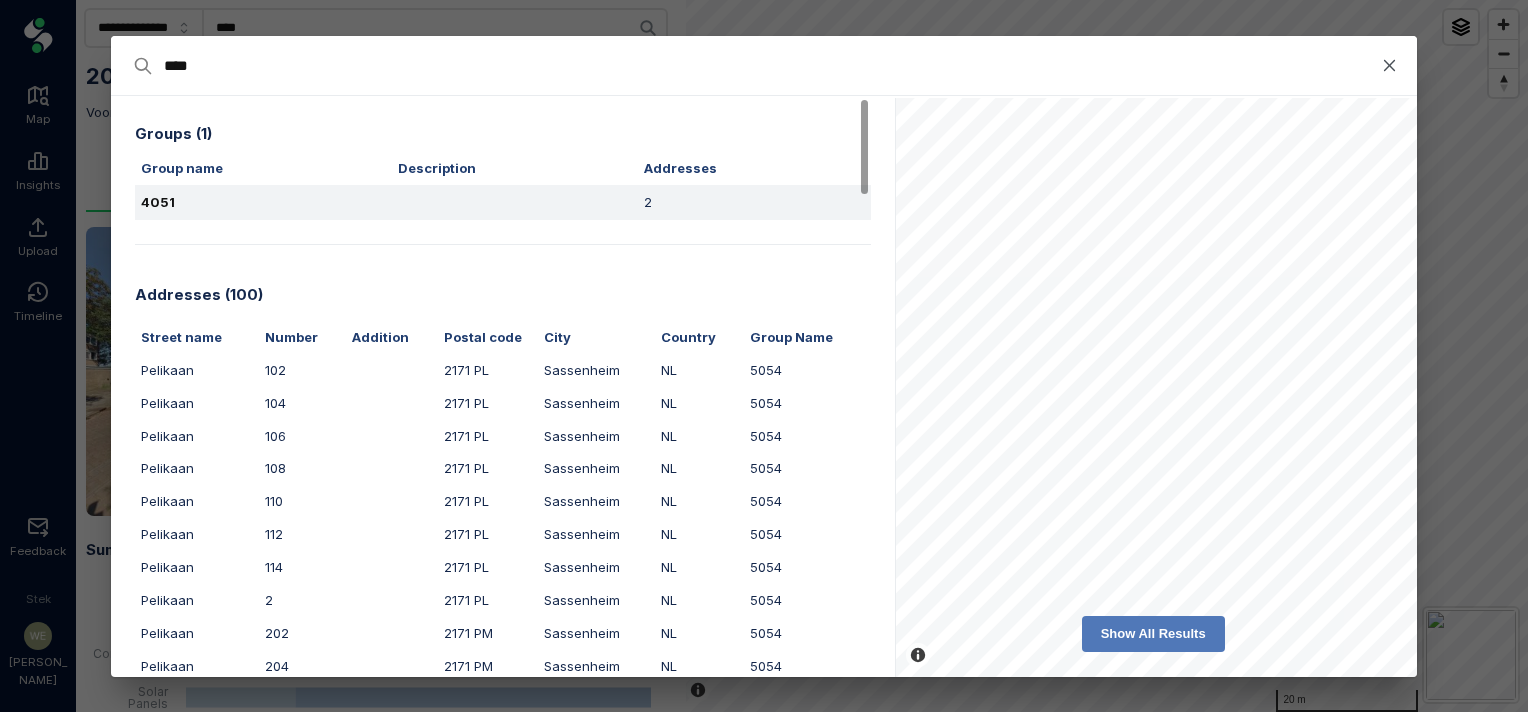 click on "4051" at bounding box center [263, 202] 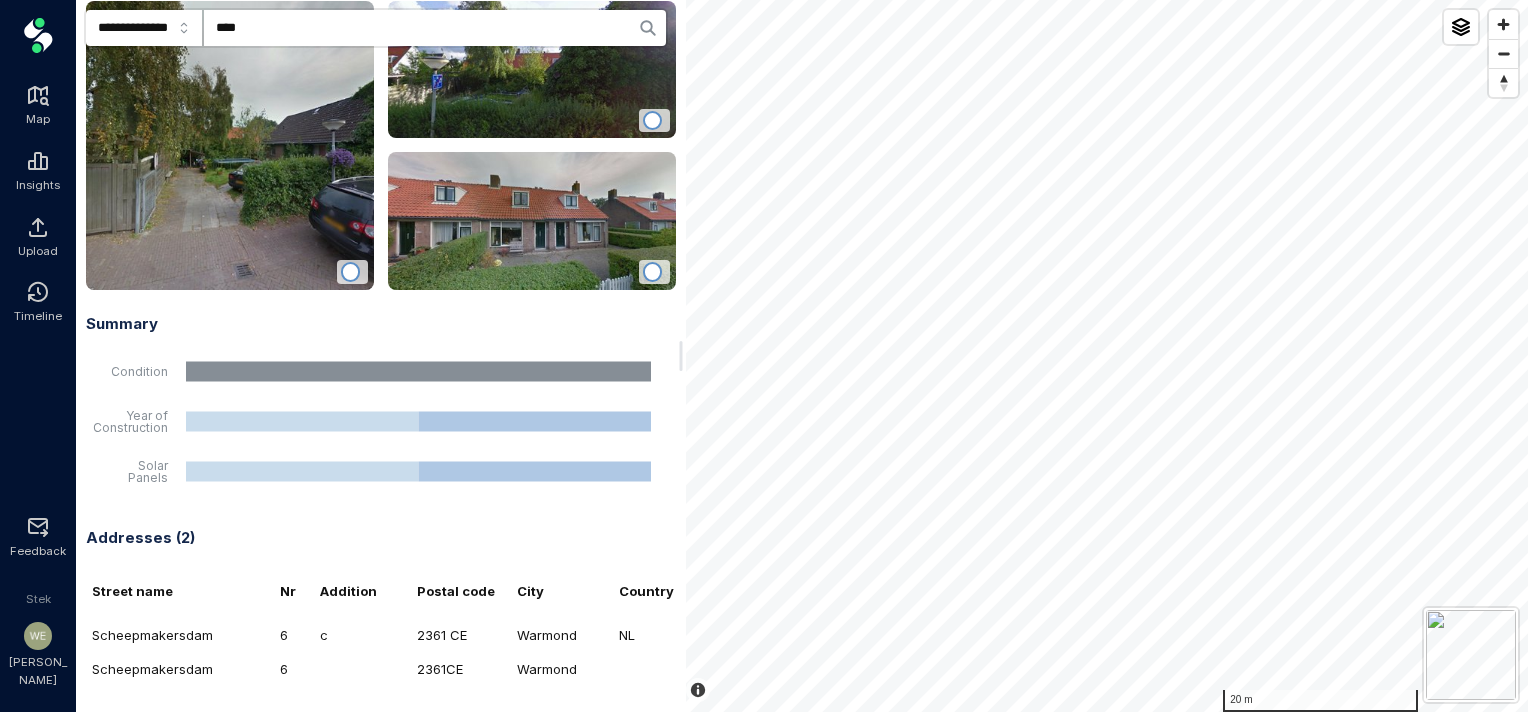 scroll, scrollTop: 240, scrollLeft: 0, axis: vertical 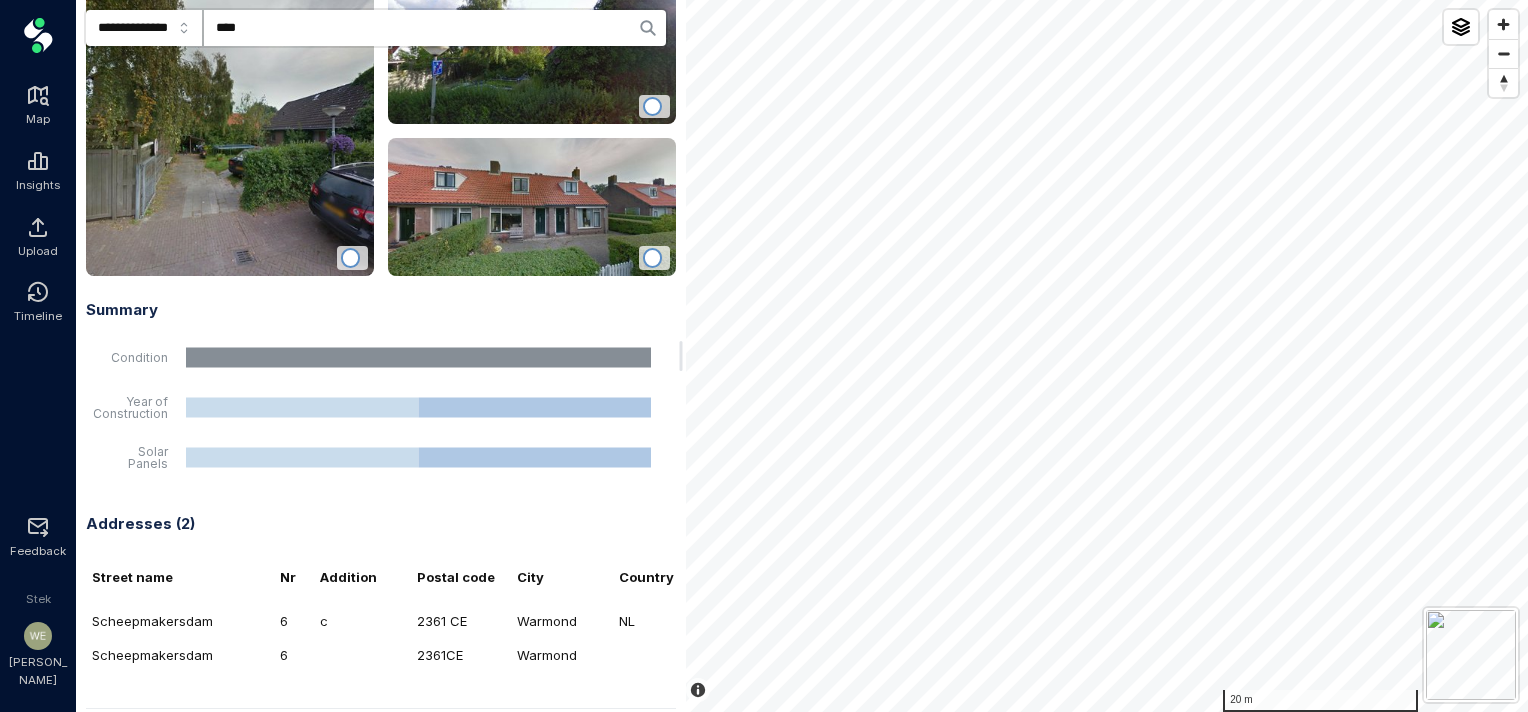 click on "****" 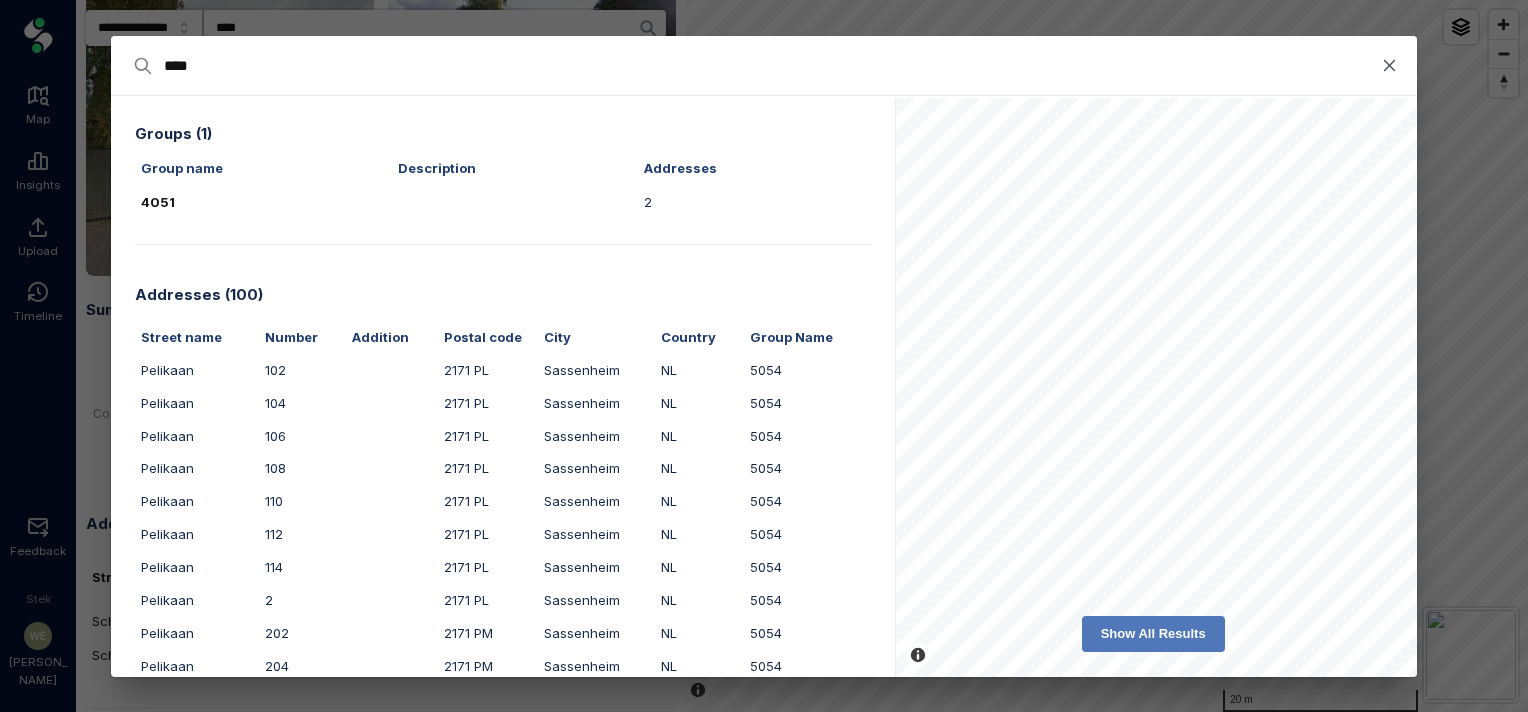 type on "***" 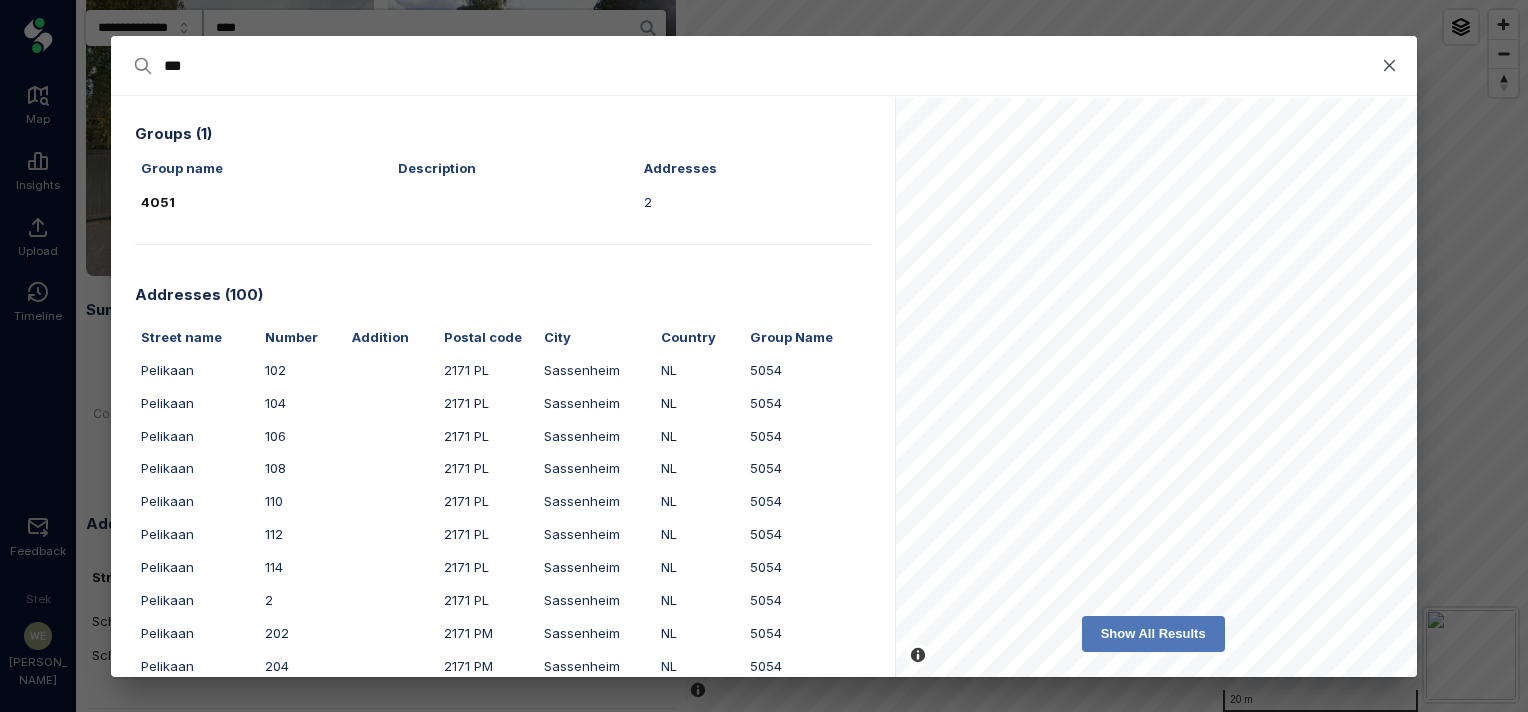 type on "***" 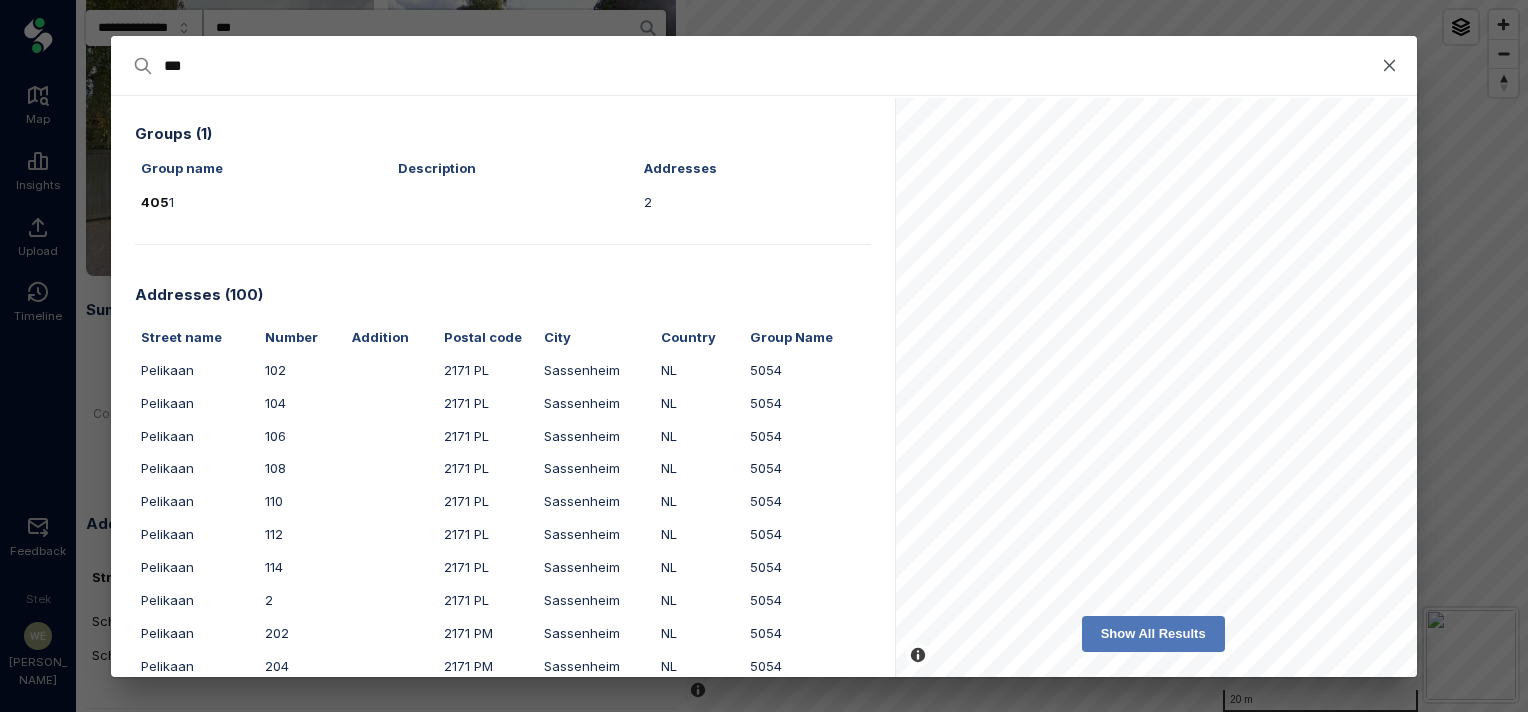 type on "**" 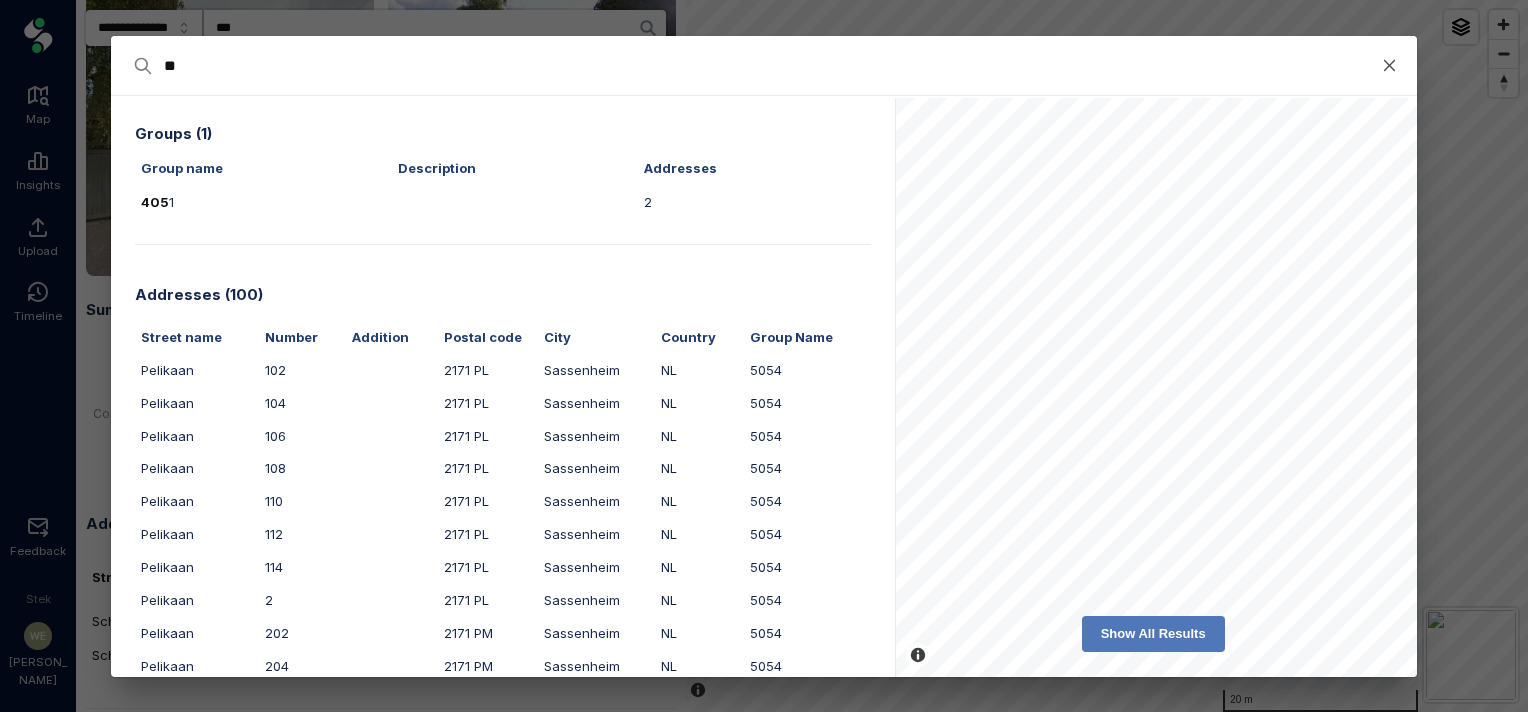 type on "**" 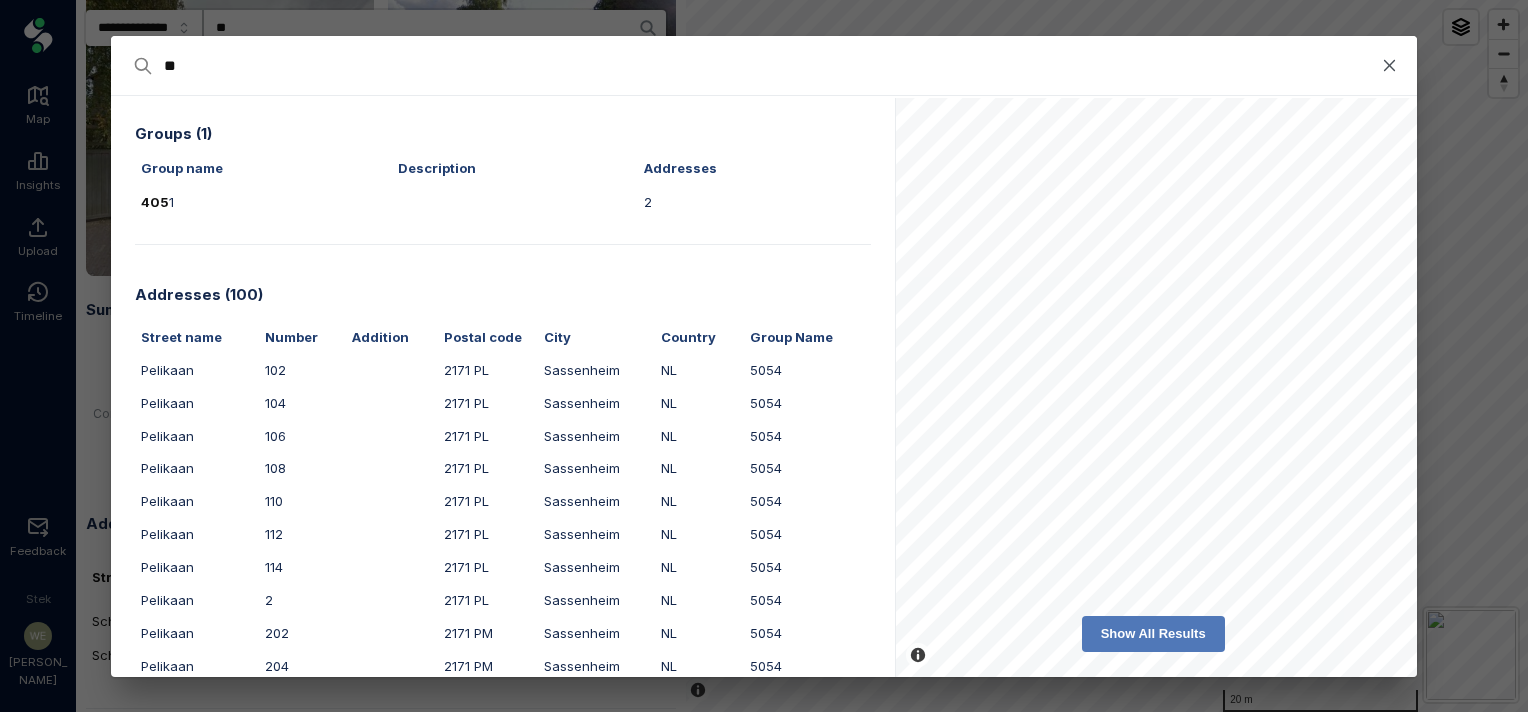 type on "*" 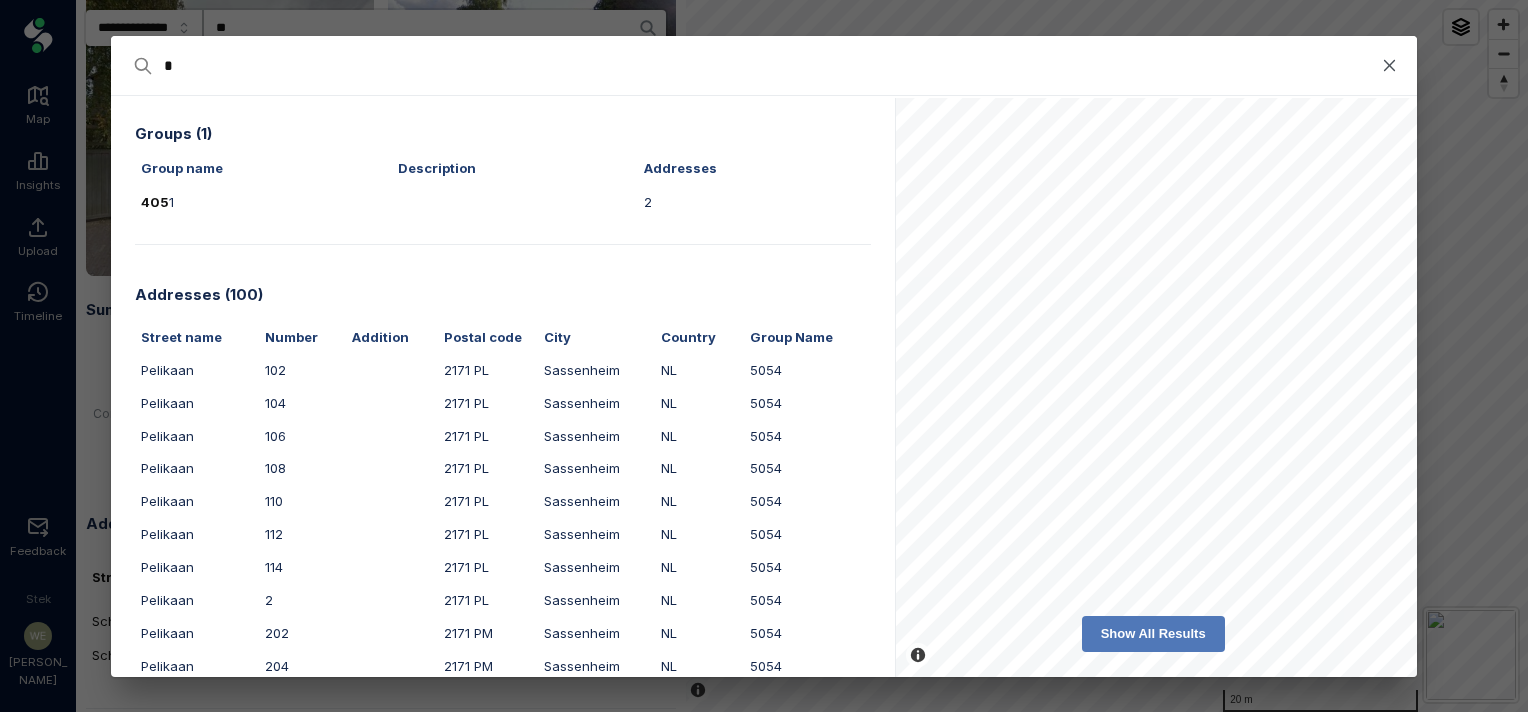 type on "*" 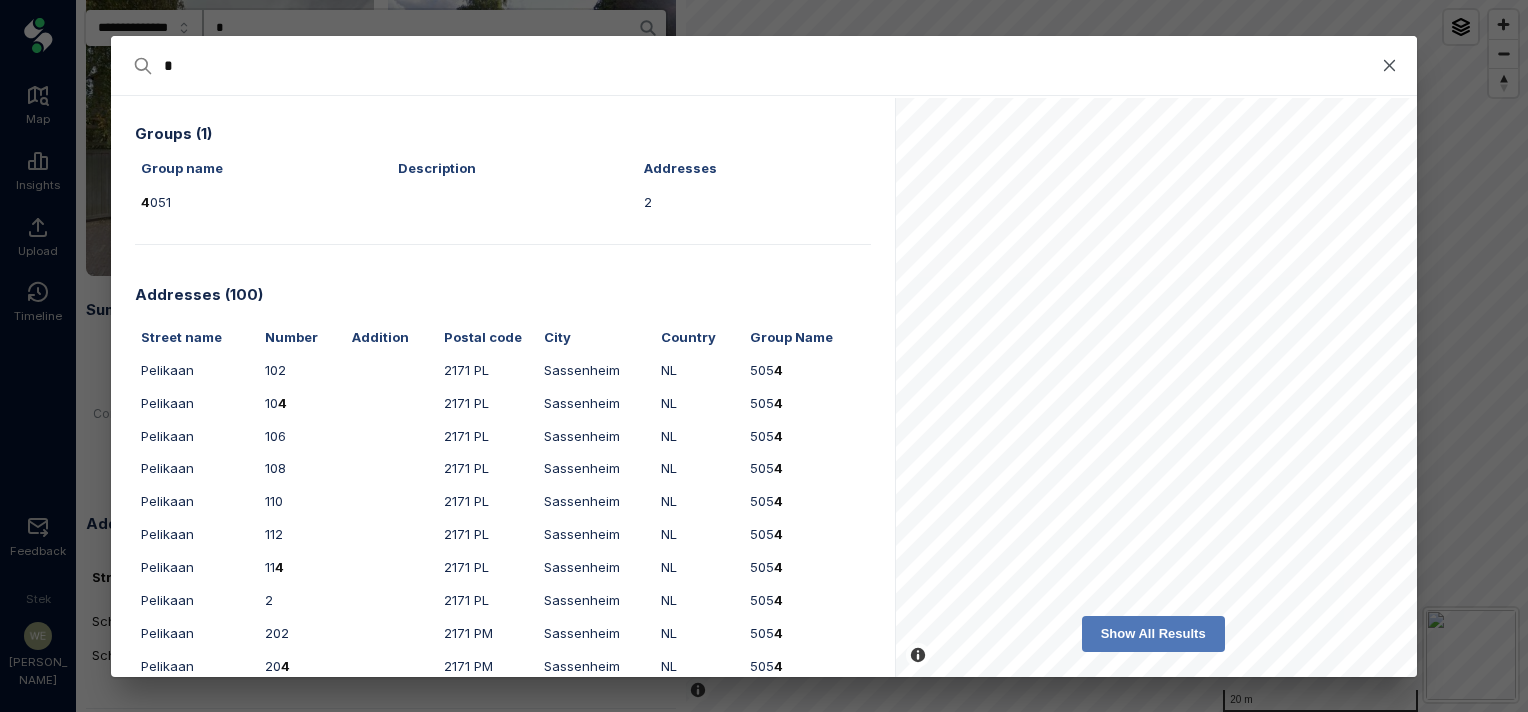 type 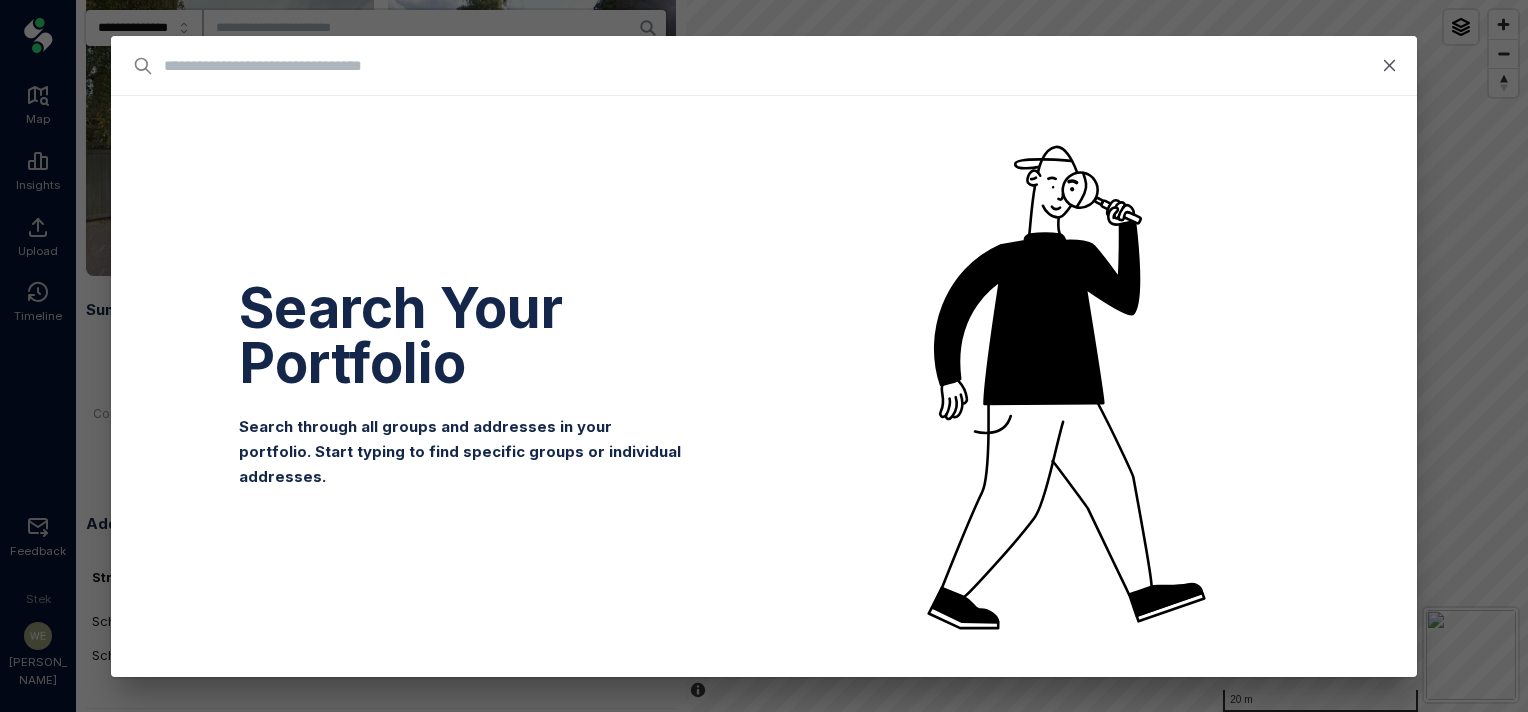 type on "*" 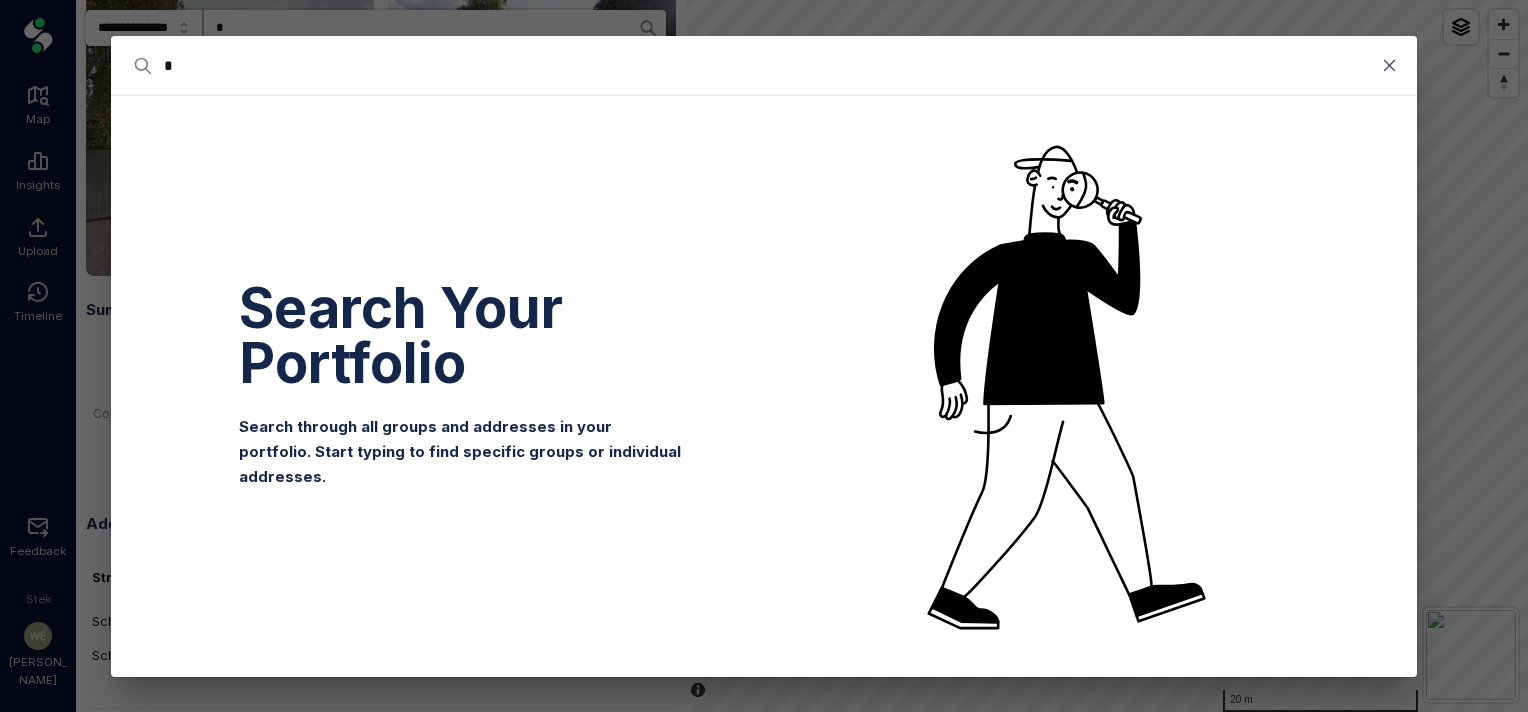 type on "**" 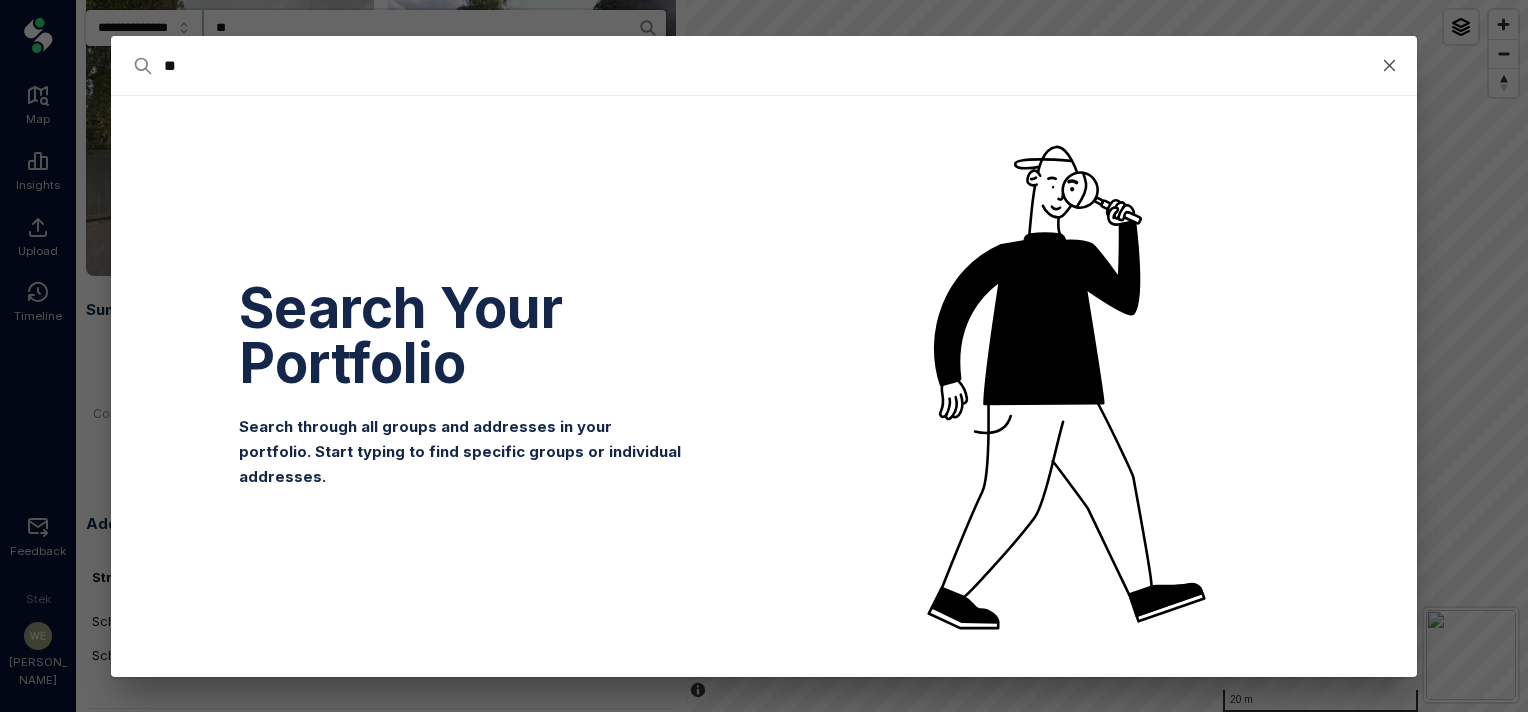 type on "***" 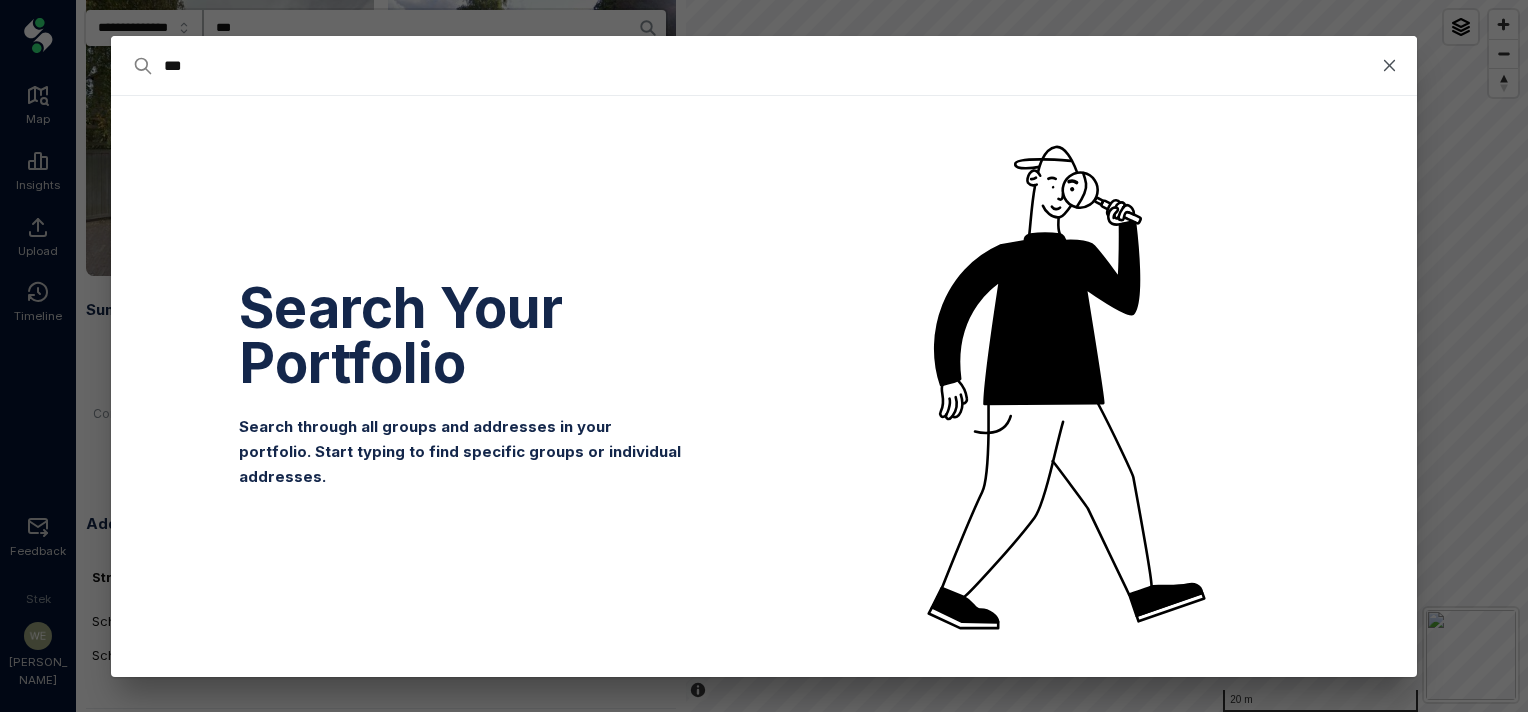 type on "****" 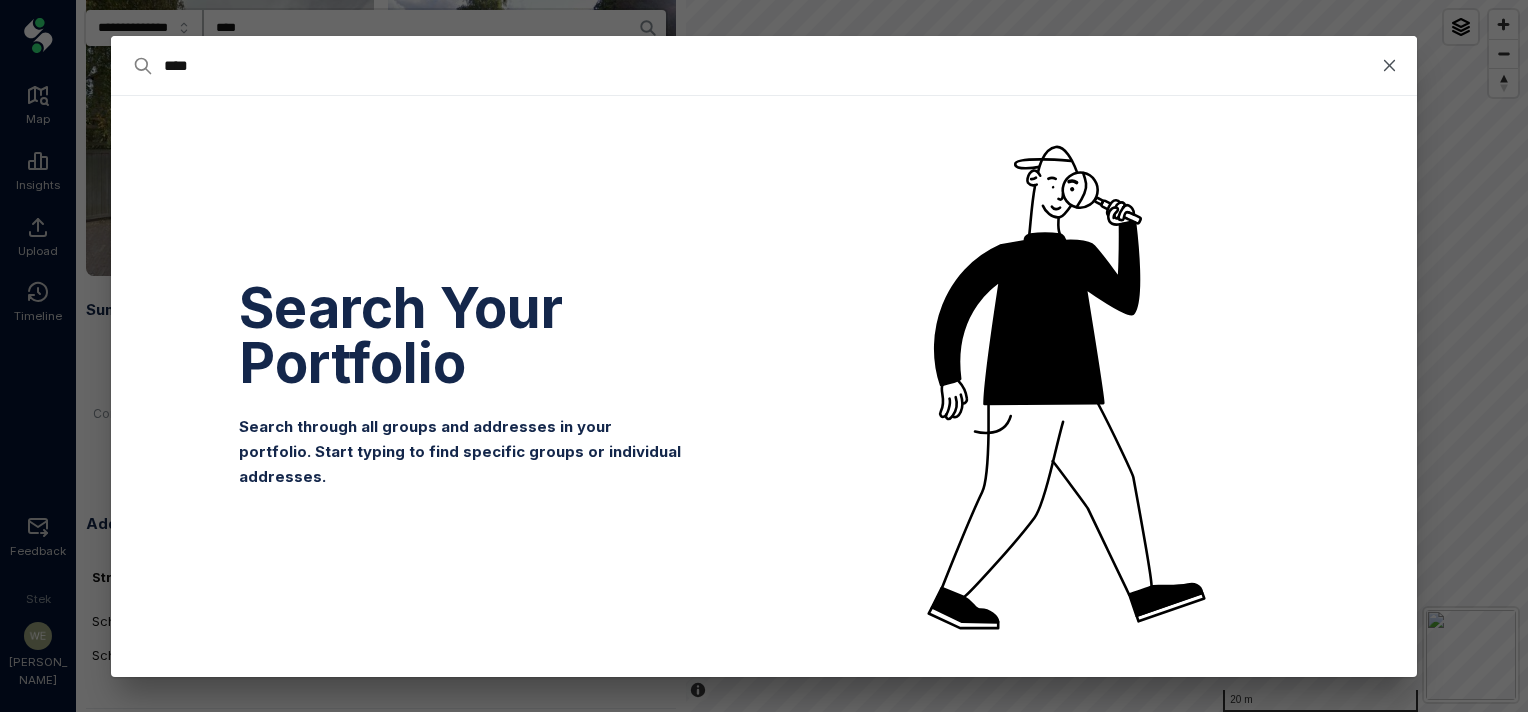 type on "****" 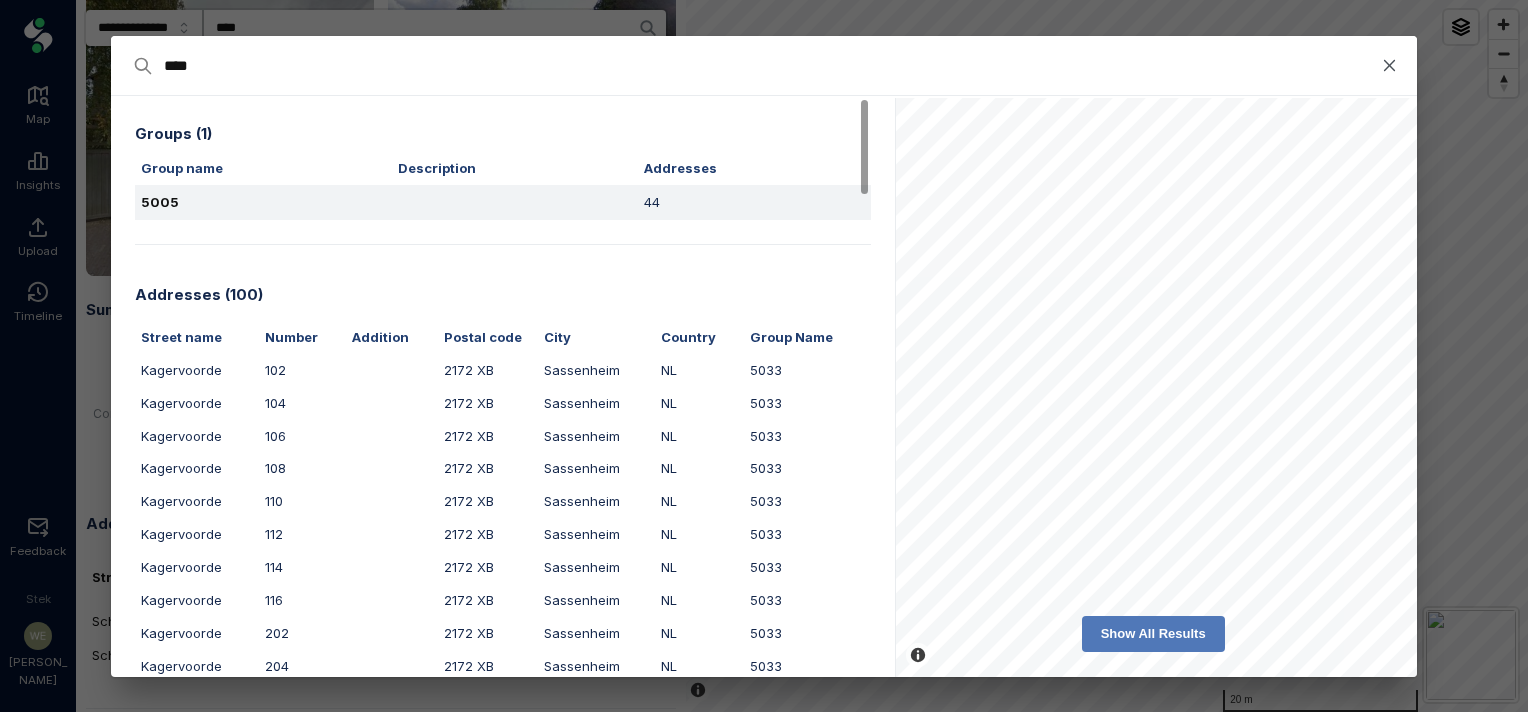 click on "5005" at bounding box center [263, 202] 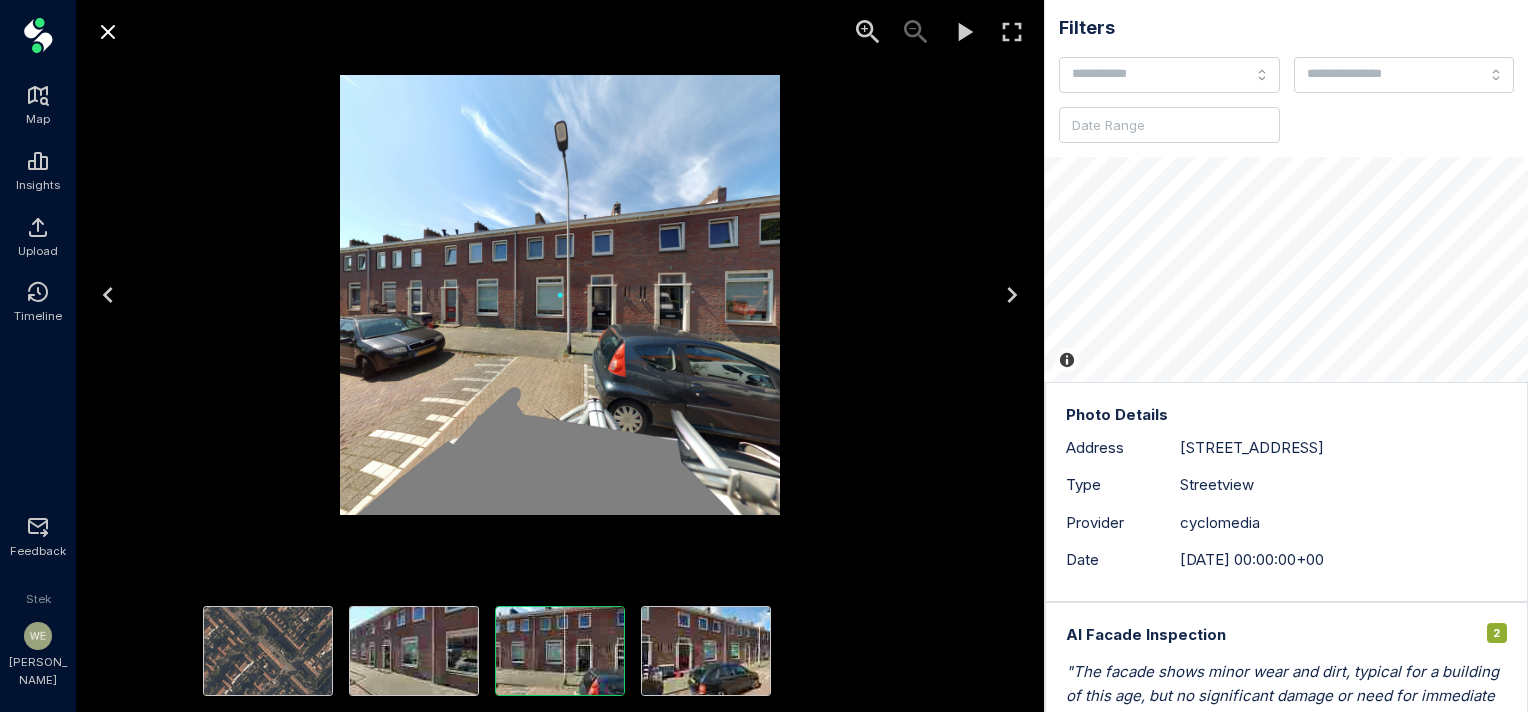 click at bounding box center (1012, 295) 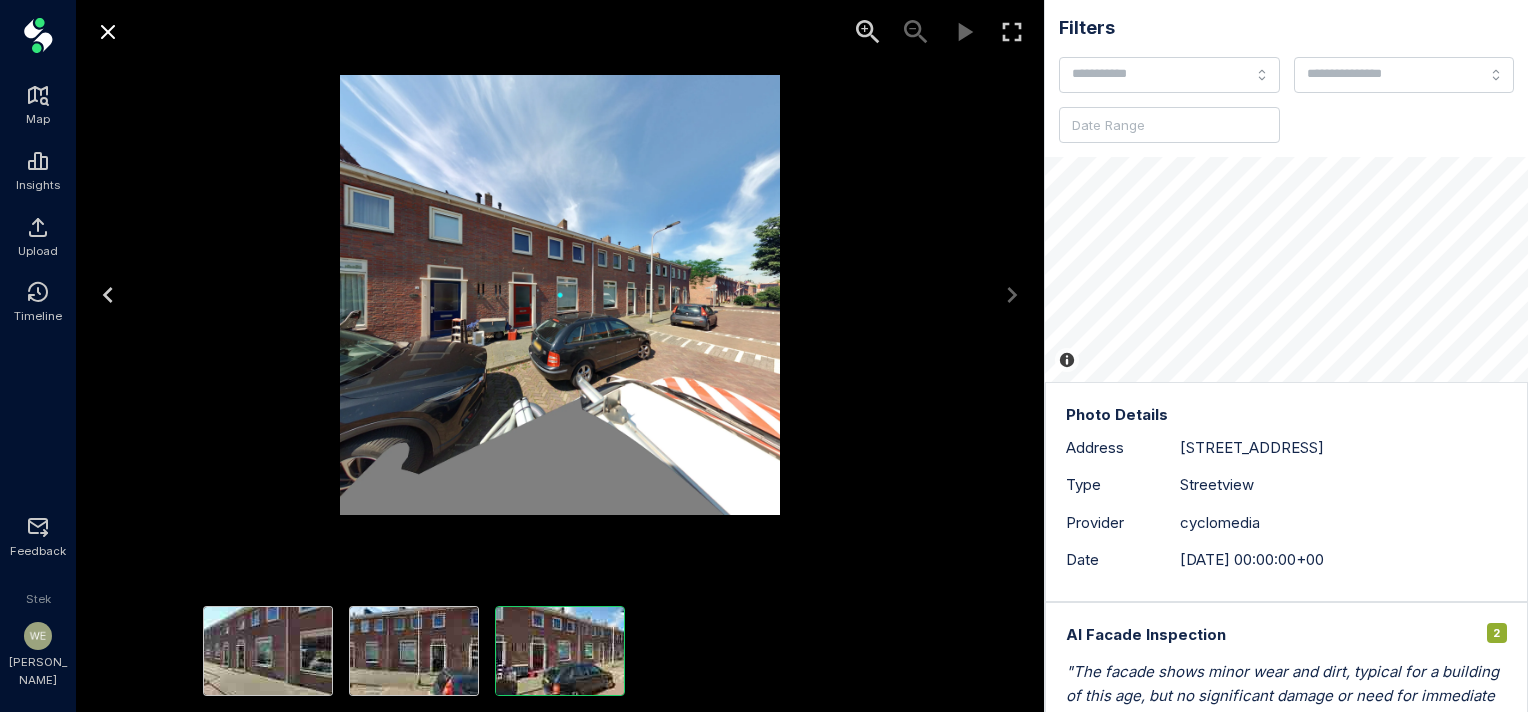 click 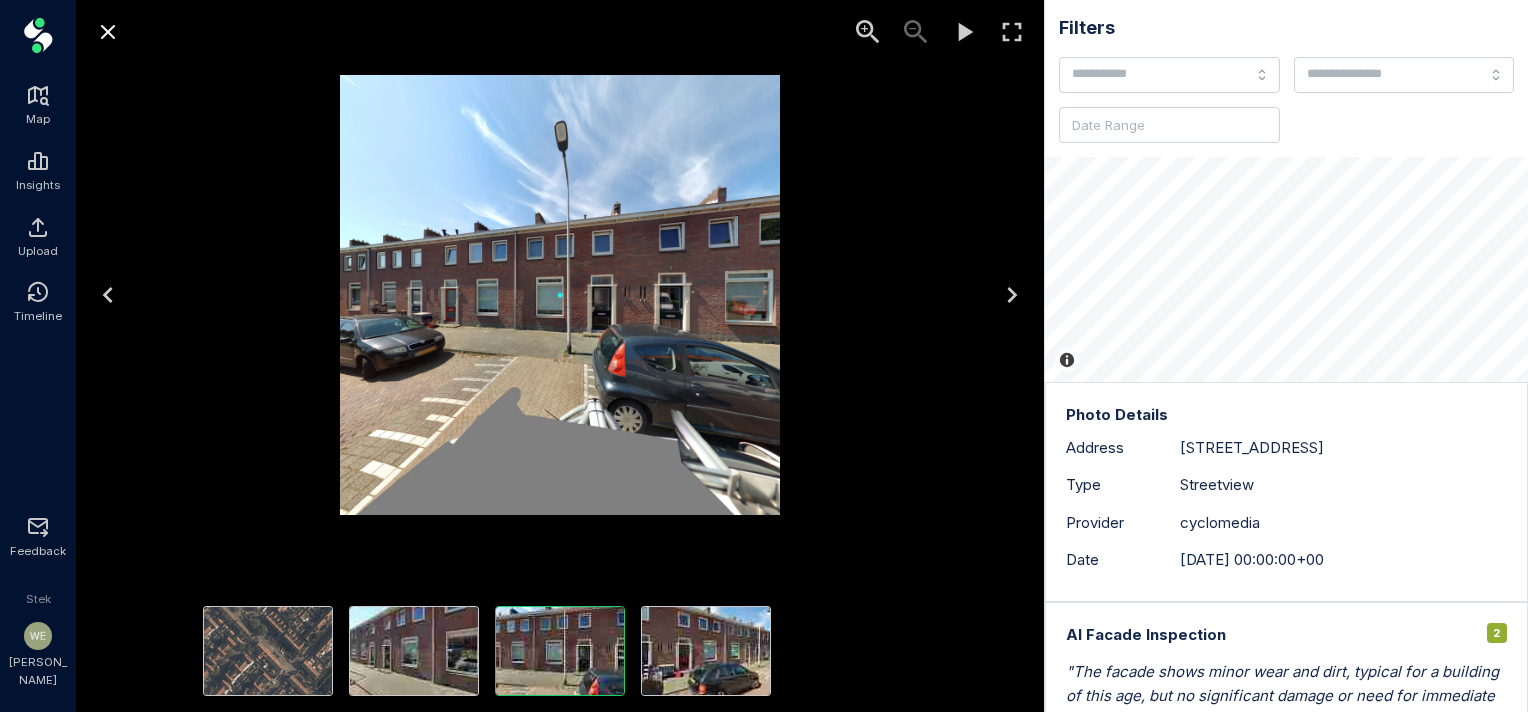 click 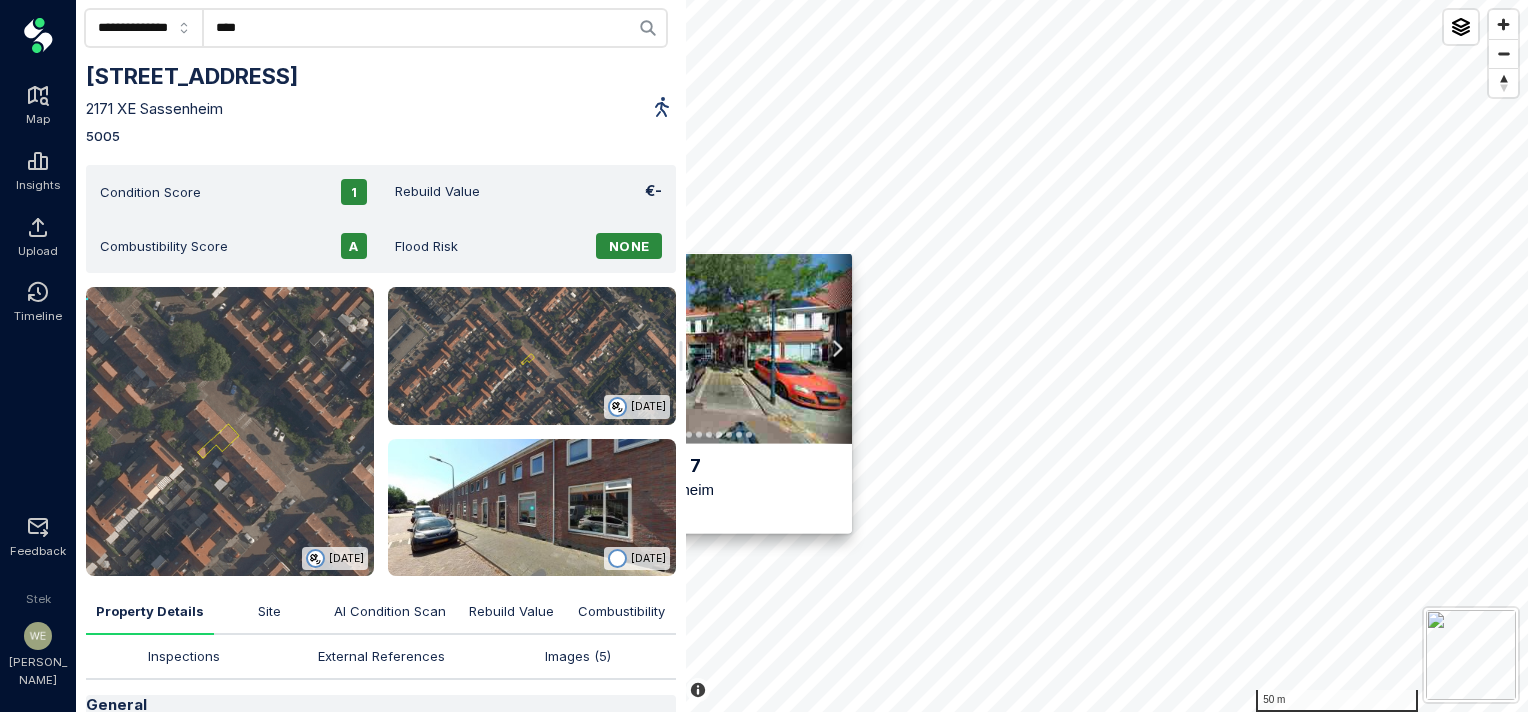 click on "****" 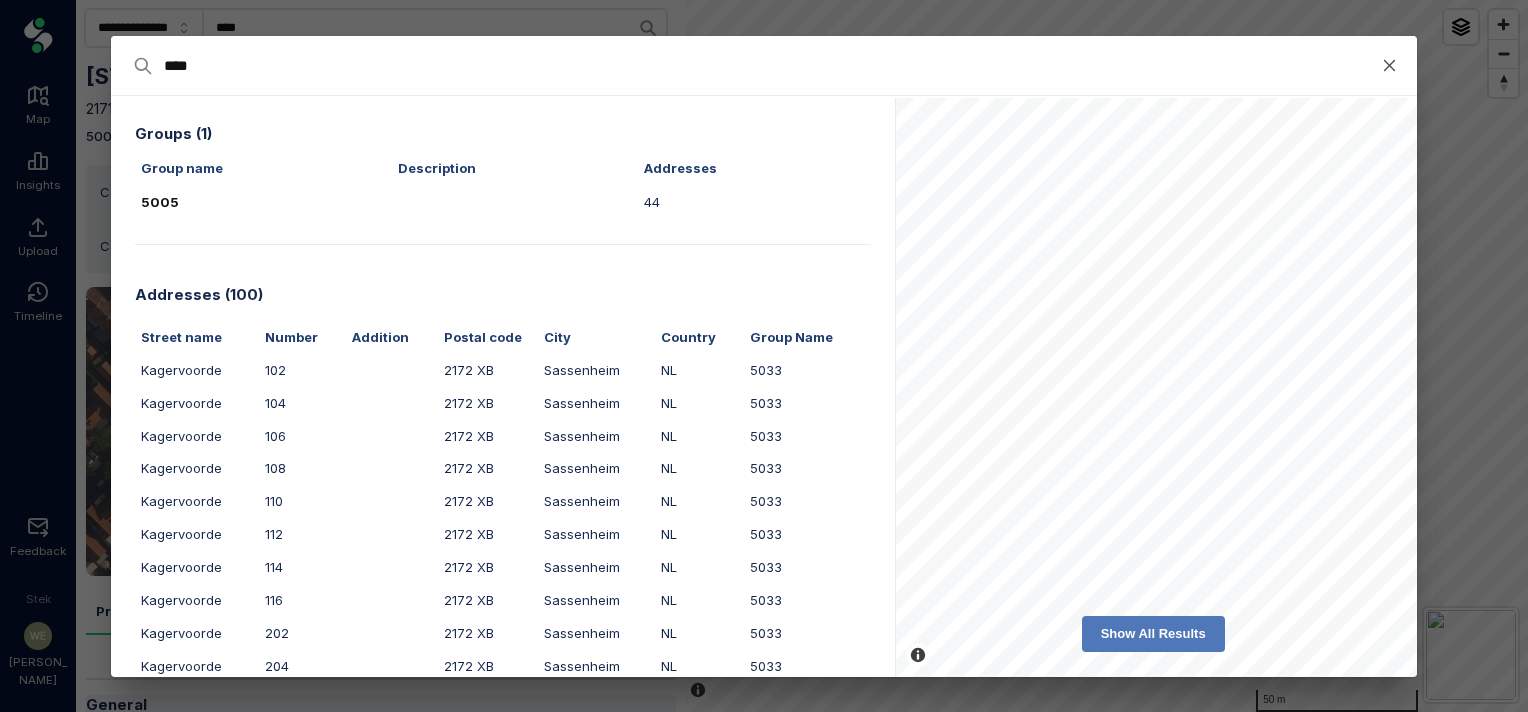 click on "**** Groups ( 1 ) Group name Description Addresses 5005 44 Addresses ( [GEOGRAPHIC_DATA] name Number Addition Postal code City Country Group Name [GEOGRAPHIC_DATA] 102 2172 [GEOGRAPHIC_DATA] 2172 [GEOGRAPHIC_DATA] [GEOGRAPHIC_DATA] 106 2172 XB [GEOGRAPHIC_DATA] [GEOGRAPHIC_DATA] 5033 [GEOGRAPHIC_DATA] 108 2172 XB [GEOGRAPHIC_DATA] [GEOGRAPHIC_DATA] 110 2172 XB [GEOGRAPHIC_DATA] NL 5033 [GEOGRAPHIC_DATA] 112 2172 XB Sassenheim [GEOGRAPHIC_DATA] 5033 [GEOGRAPHIC_DATA] 114 2172 XB [GEOGRAPHIC_DATA] NL 5033 [GEOGRAPHIC_DATA] 116 2172 XB [GEOGRAPHIC_DATA] NL 5033 [GEOGRAPHIC_DATA] 202 2172 XB [GEOGRAPHIC_DATA] NL 5033 [GEOGRAPHIC_DATA] 204 2172 XB [GEOGRAPHIC_DATA] [GEOGRAPHIC_DATA] 5033 [GEOGRAPHIC_DATA] 206 2172 XB [GEOGRAPHIC_DATA] NL 5033 [GEOGRAPHIC_DATA] 208 2172 XB [GEOGRAPHIC_DATA] NL 5033 [GEOGRAPHIC_DATA] 210 2172 [GEOGRAPHIC_DATA] 5033 [GEOGRAPHIC_DATA] 212 2172 [GEOGRAPHIC_DATA] [GEOGRAPHIC_DATA] 214 2172 XB [GEOGRAPHIC_DATA] NL 5033 [GEOGRAPHIC_DATA] 216 2172 XB [GEOGRAPHIC_DATA] NL 5033 [GEOGRAPHIC_DATA] 302 2172 XC [GEOGRAPHIC_DATA] [GEOGRAPHIC_DATA] 5033 [GEOGRAPHIC_DATA] 304 2172 XC [GEOGRAPHIC_DATA] NL 5033 [GEOGRAPHIC_DATA] 306 2172 XC [GEOGRAPHIC_DATA] NL 5033 [GEOGRAPHIC_DATA] 308 2172 XC Sassenheim NL 5033 [GEOGRAPHIC_DATA] 310 2172 XC" at bounding box center [764, 712] 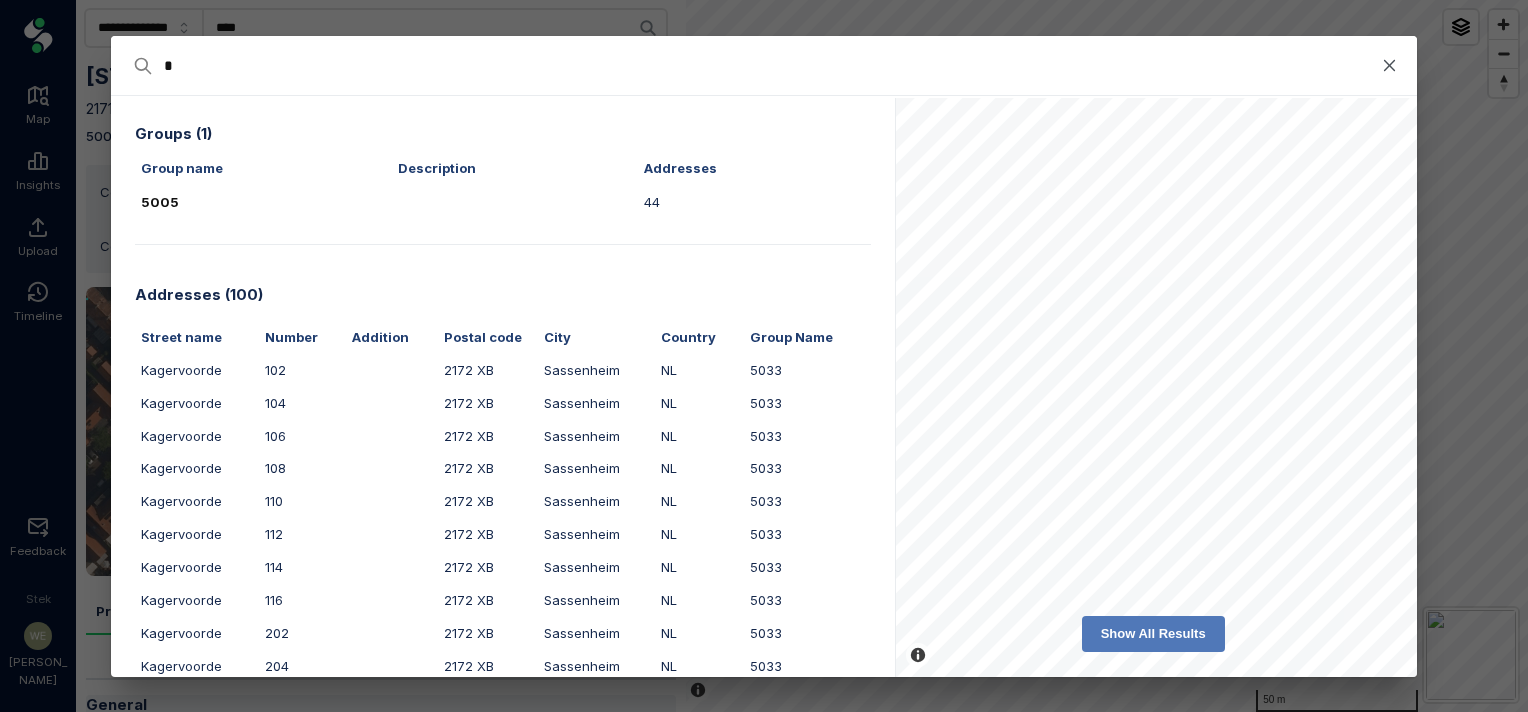 type on "**" 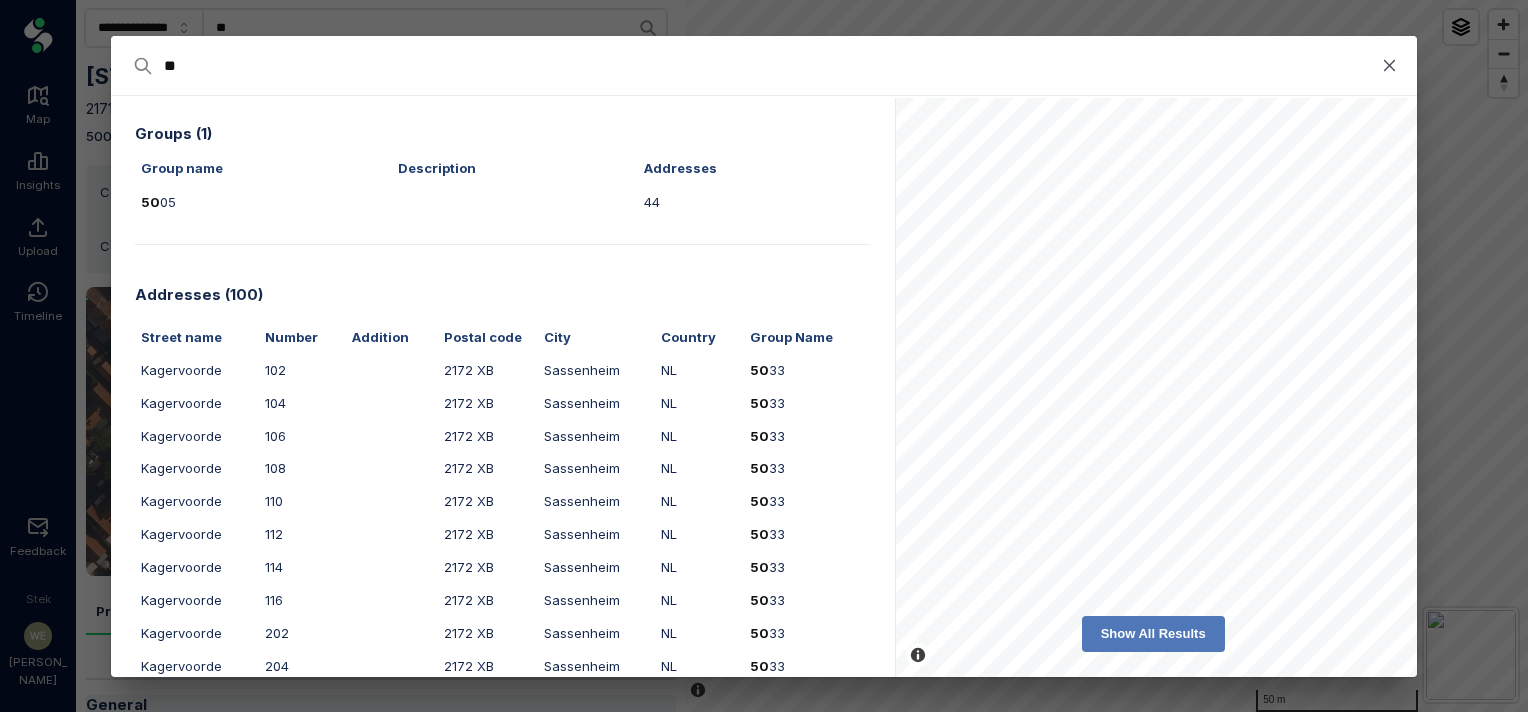 type on "***" 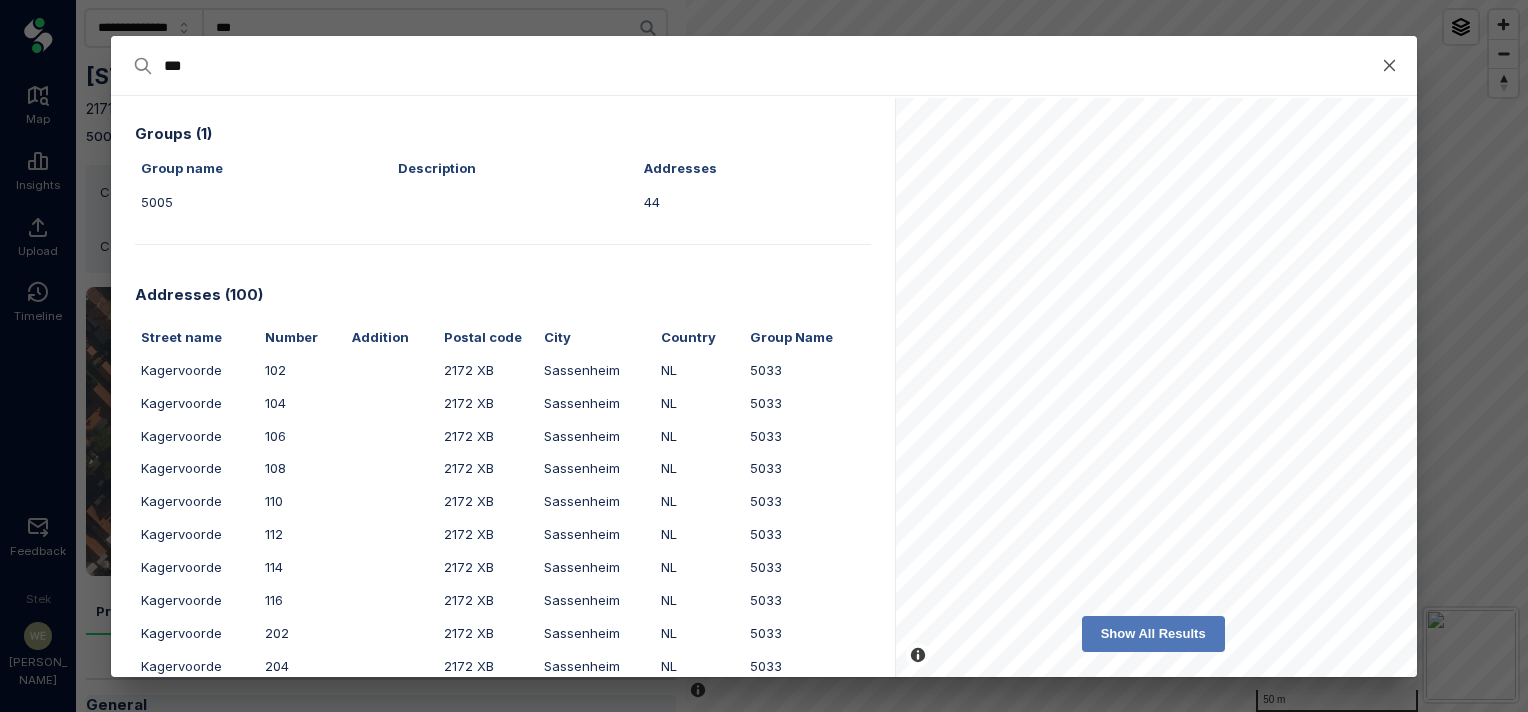 type on "****" 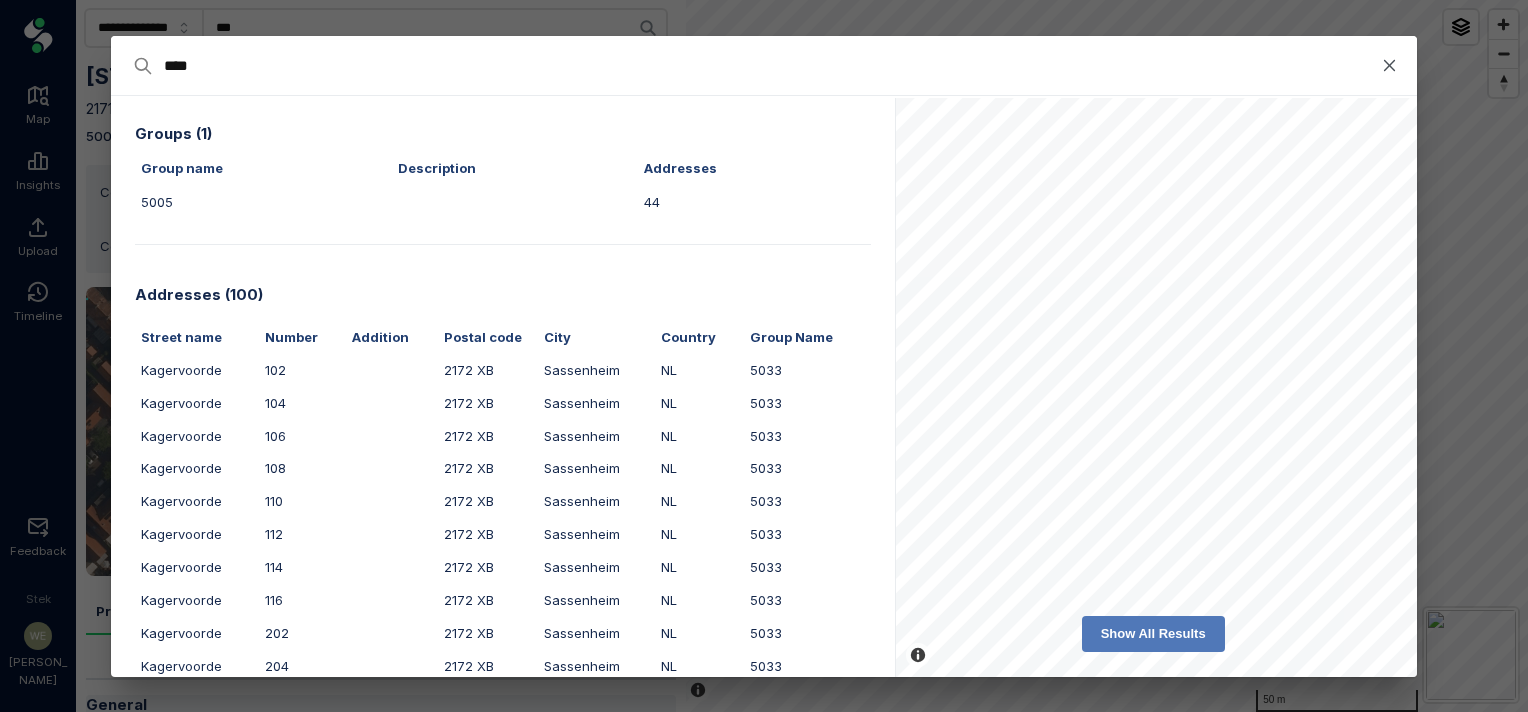 type on "****" 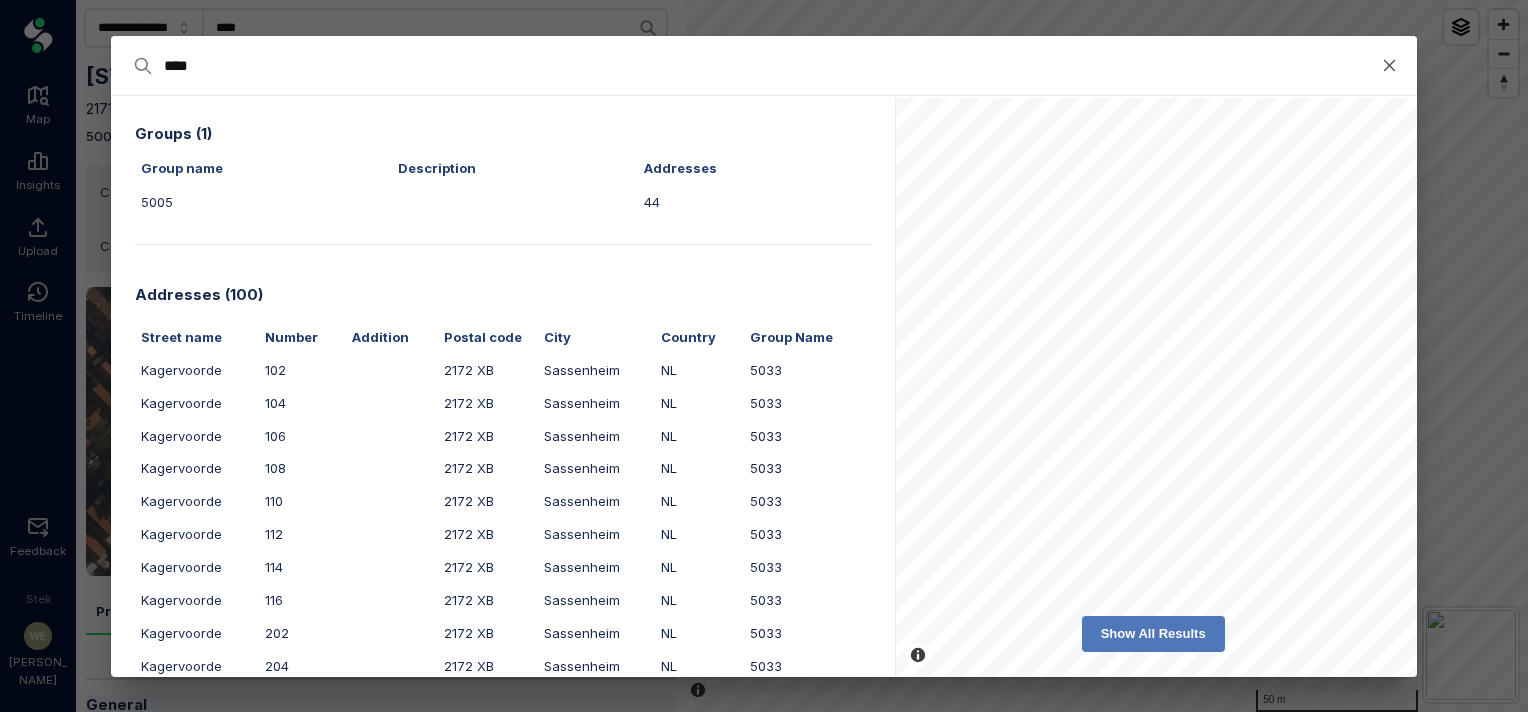 type on "****" 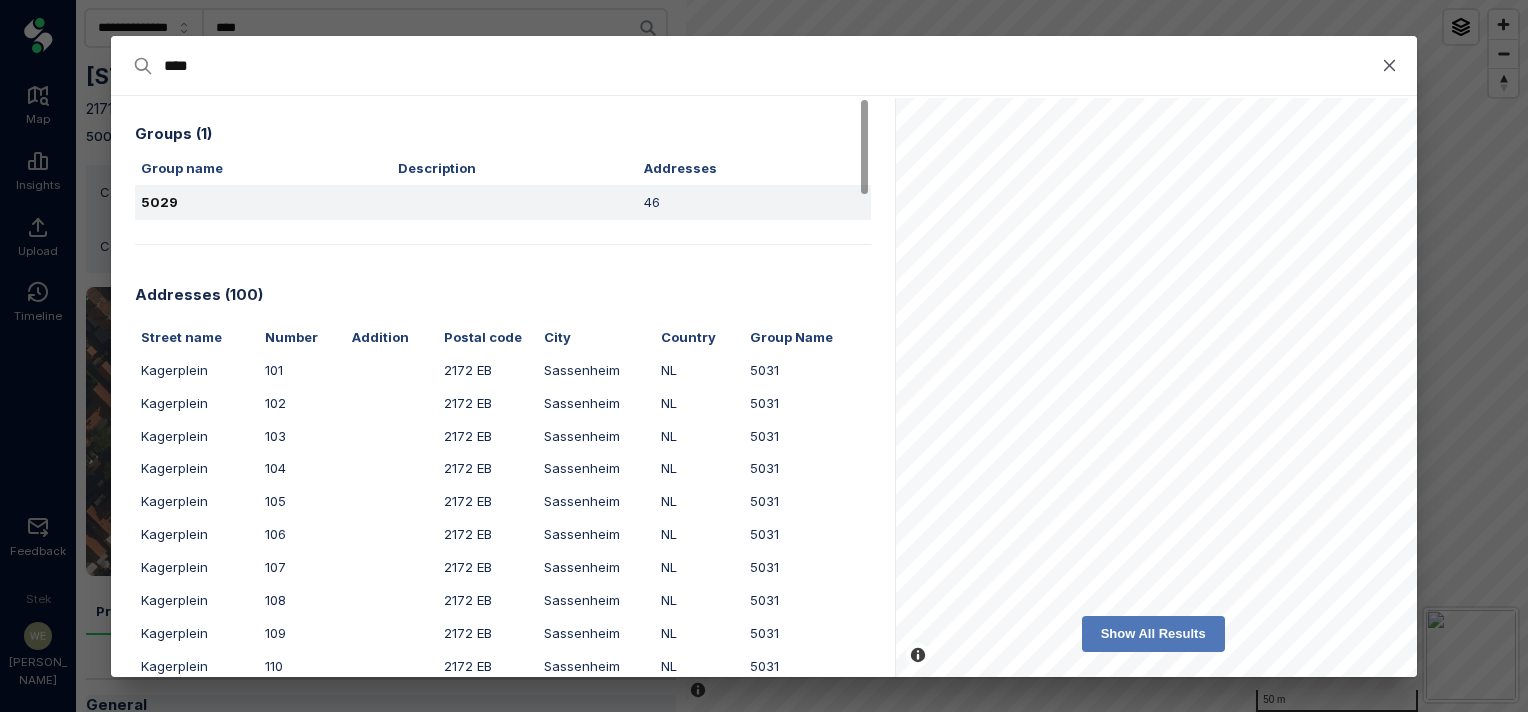 click on "5029" at bounding box center (263, 202) 